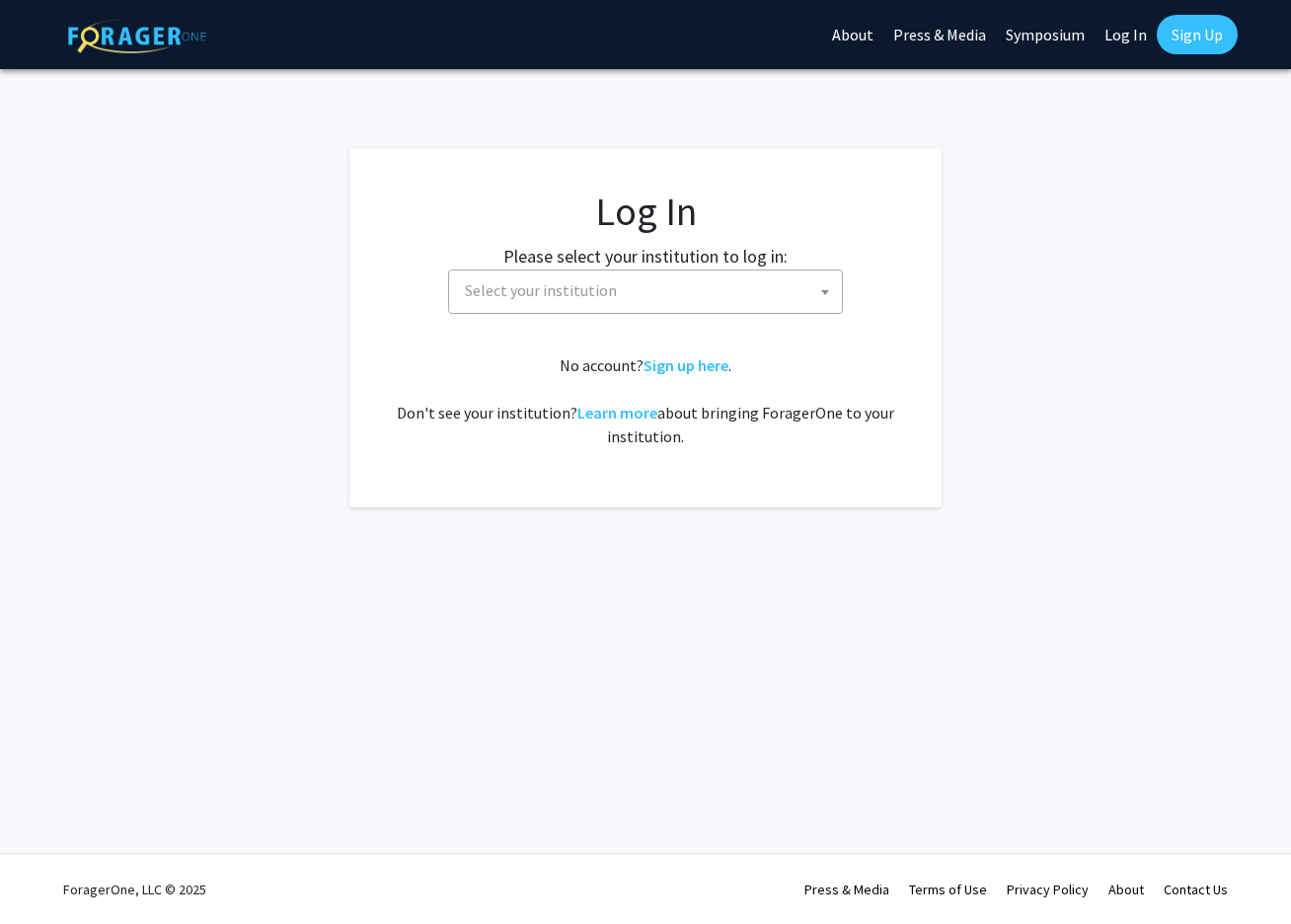 scroll, scrollTop: 0, scrollLeft: 0, axis: both 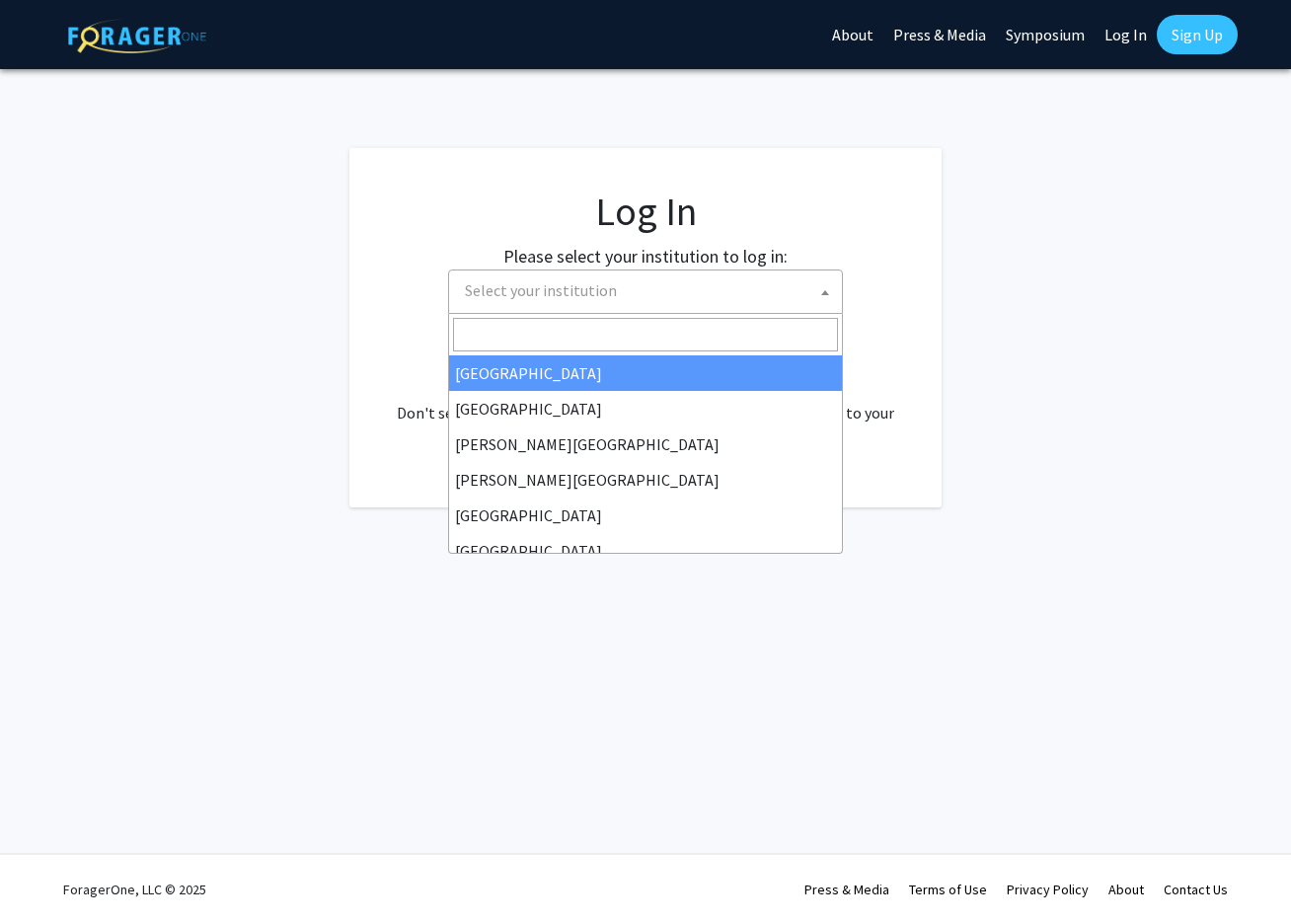 click on "Select your institution" at bounding box center [649, 290] 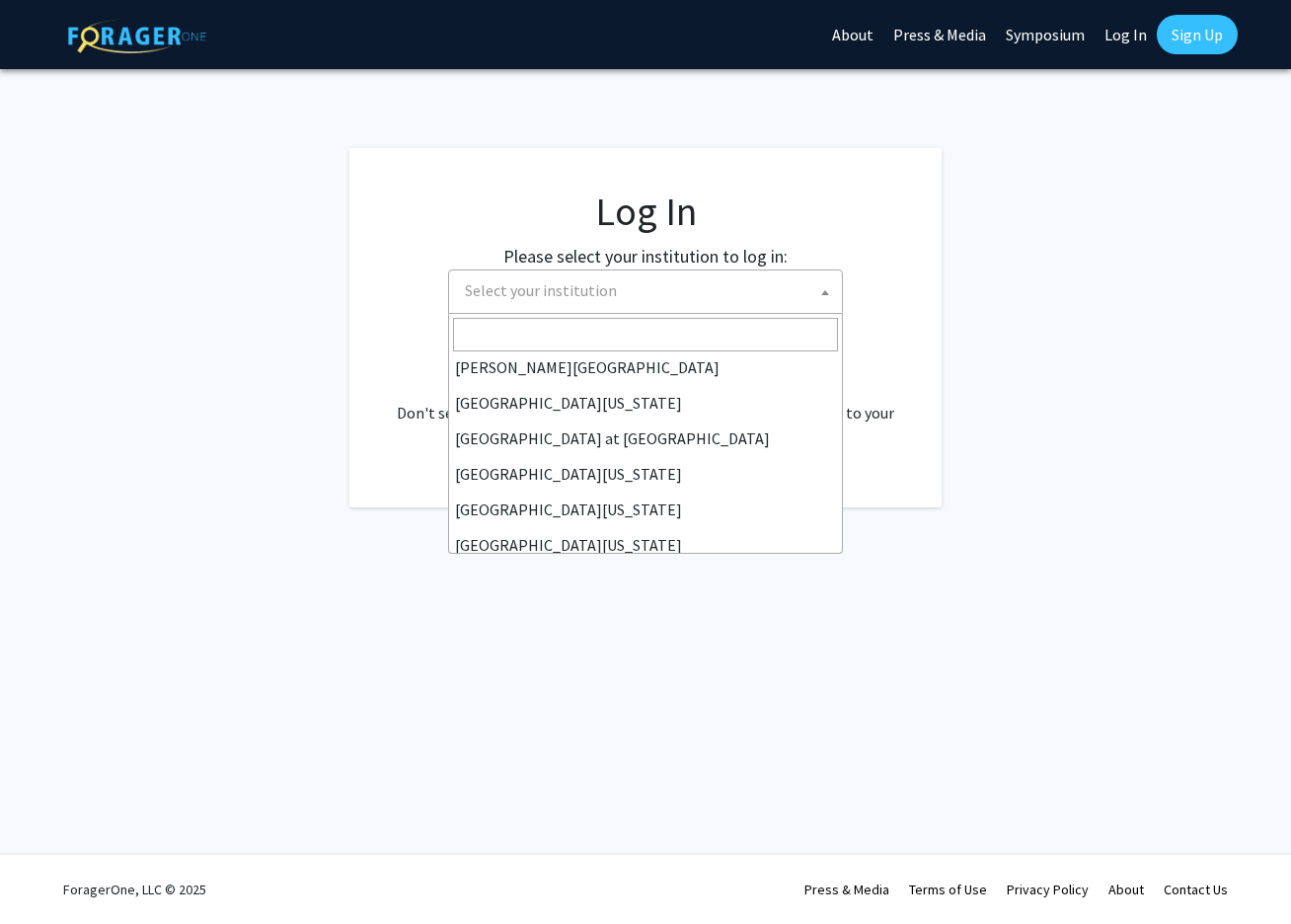 scroll, scrollTop: 685, scrollLeft: 0, axis: vertical 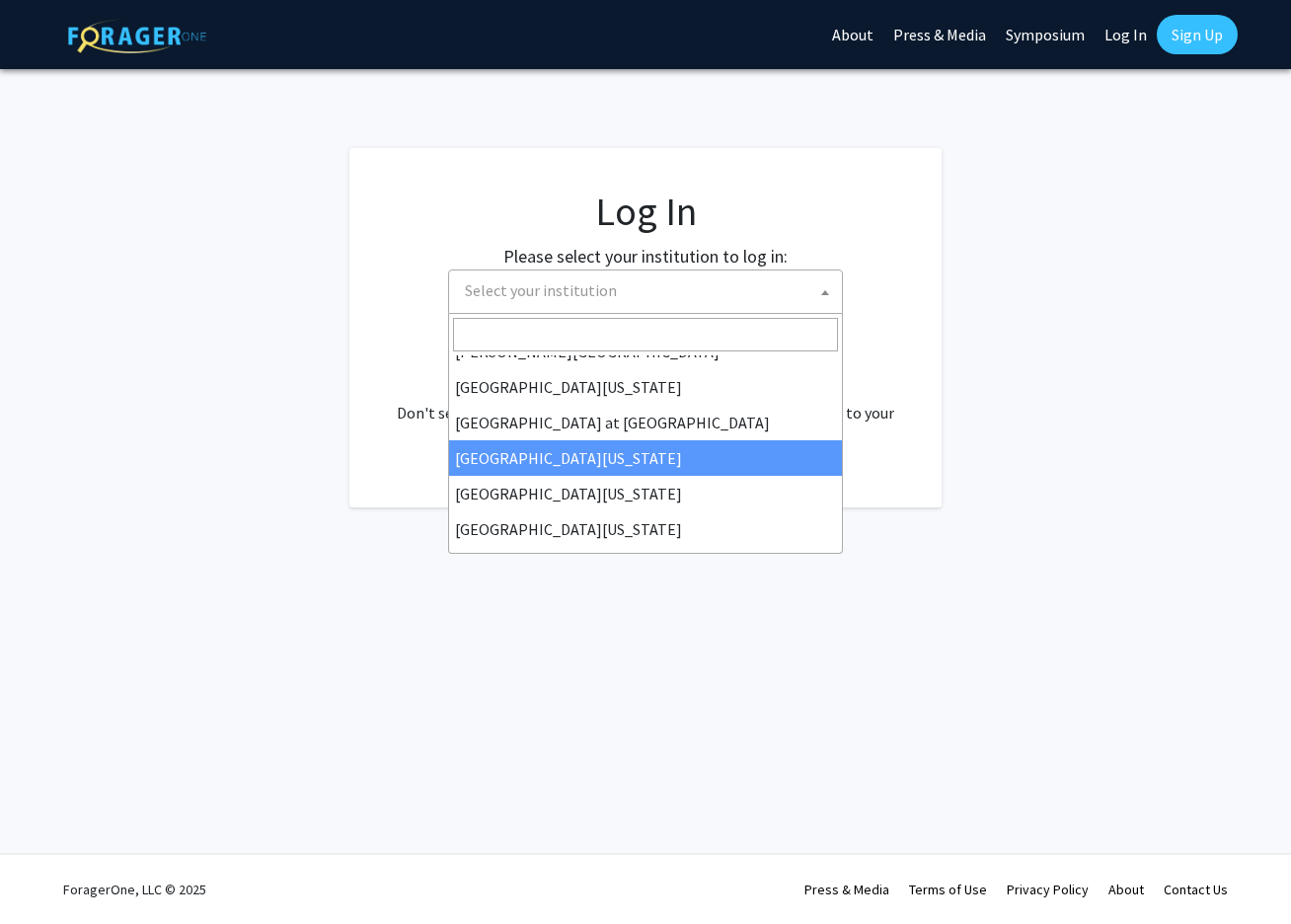 select on "13" 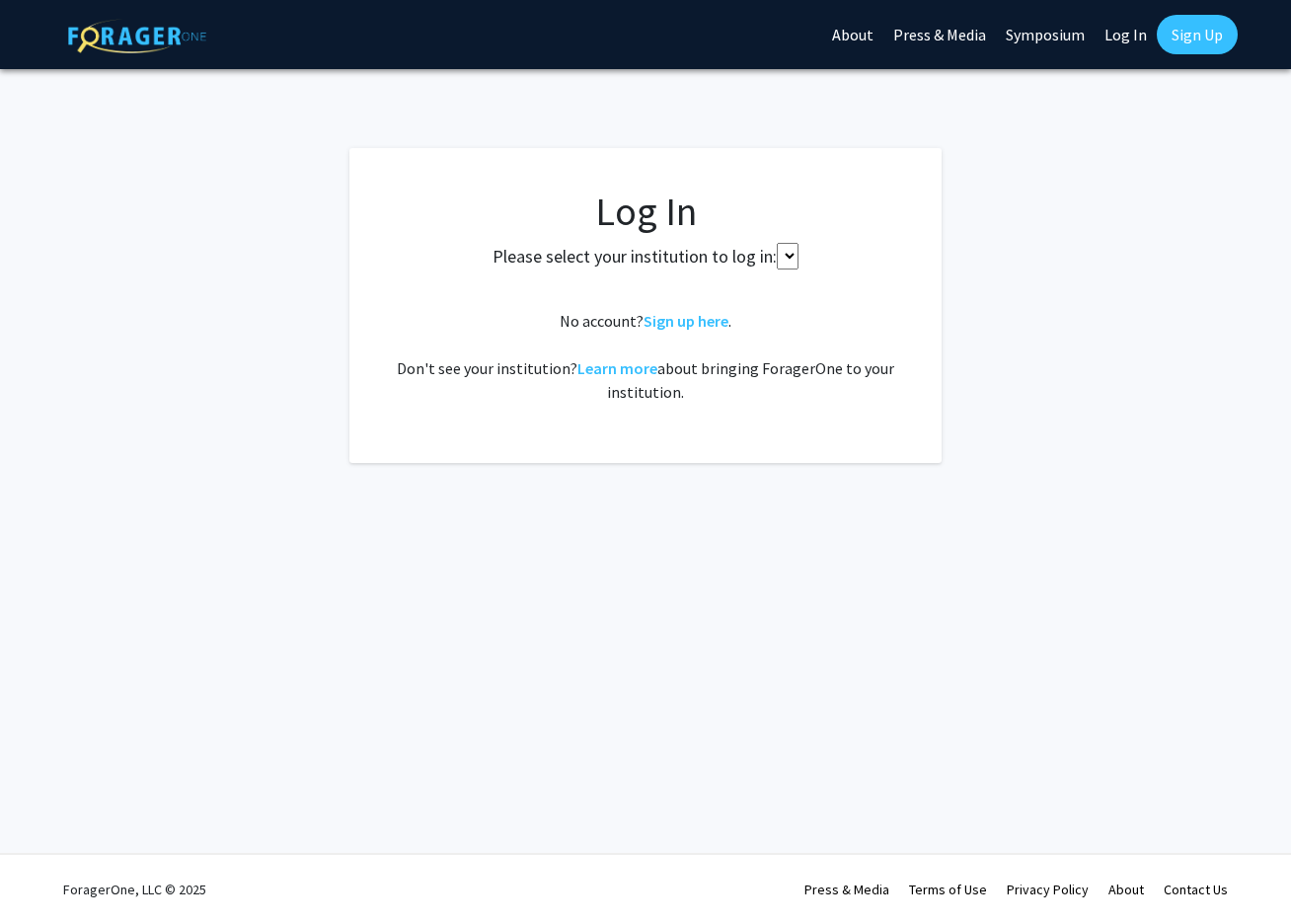 scroll, scrollTop: 0, scrollLeft: 0, axis: both 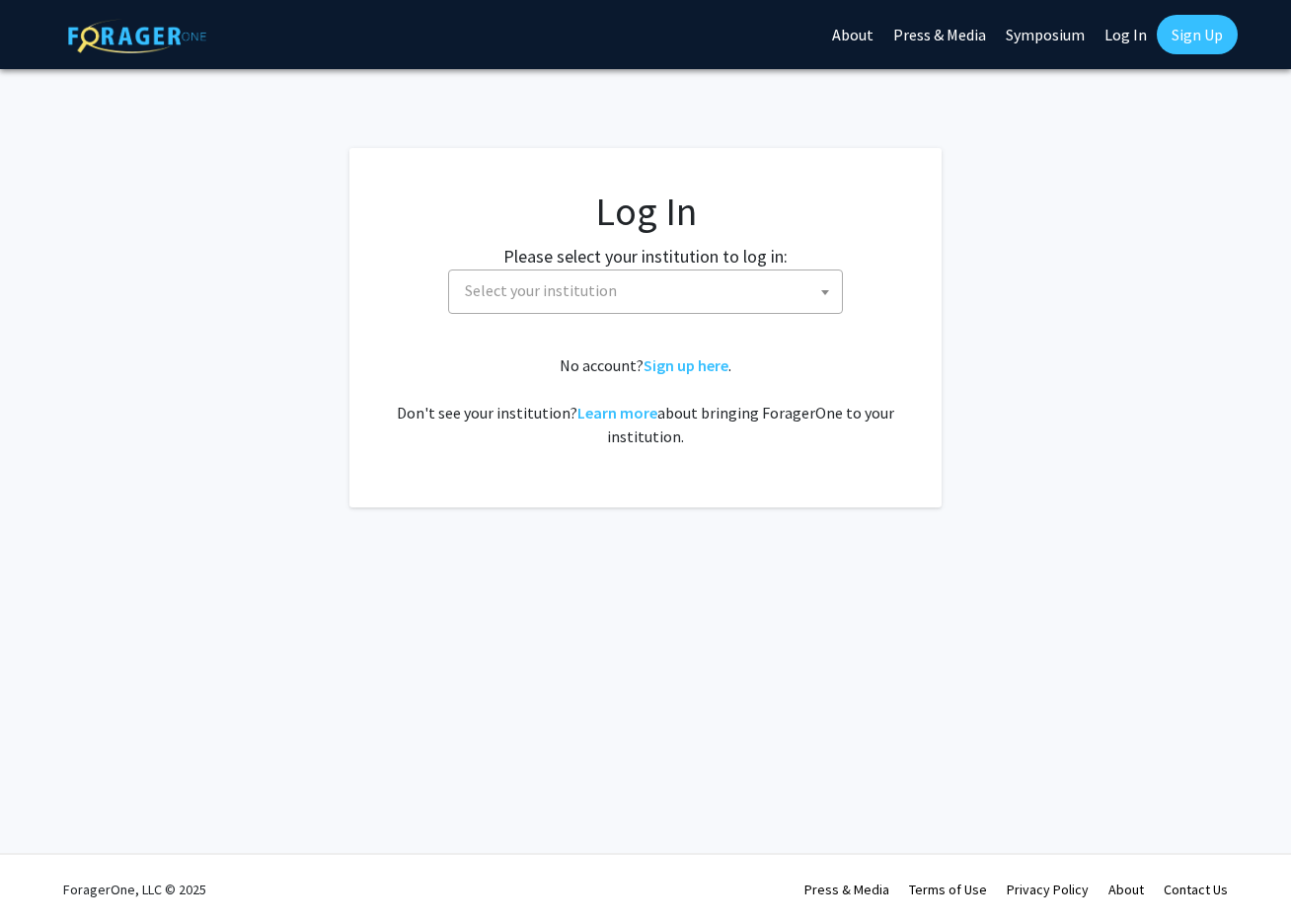 click on "Please select your institution to log in:" 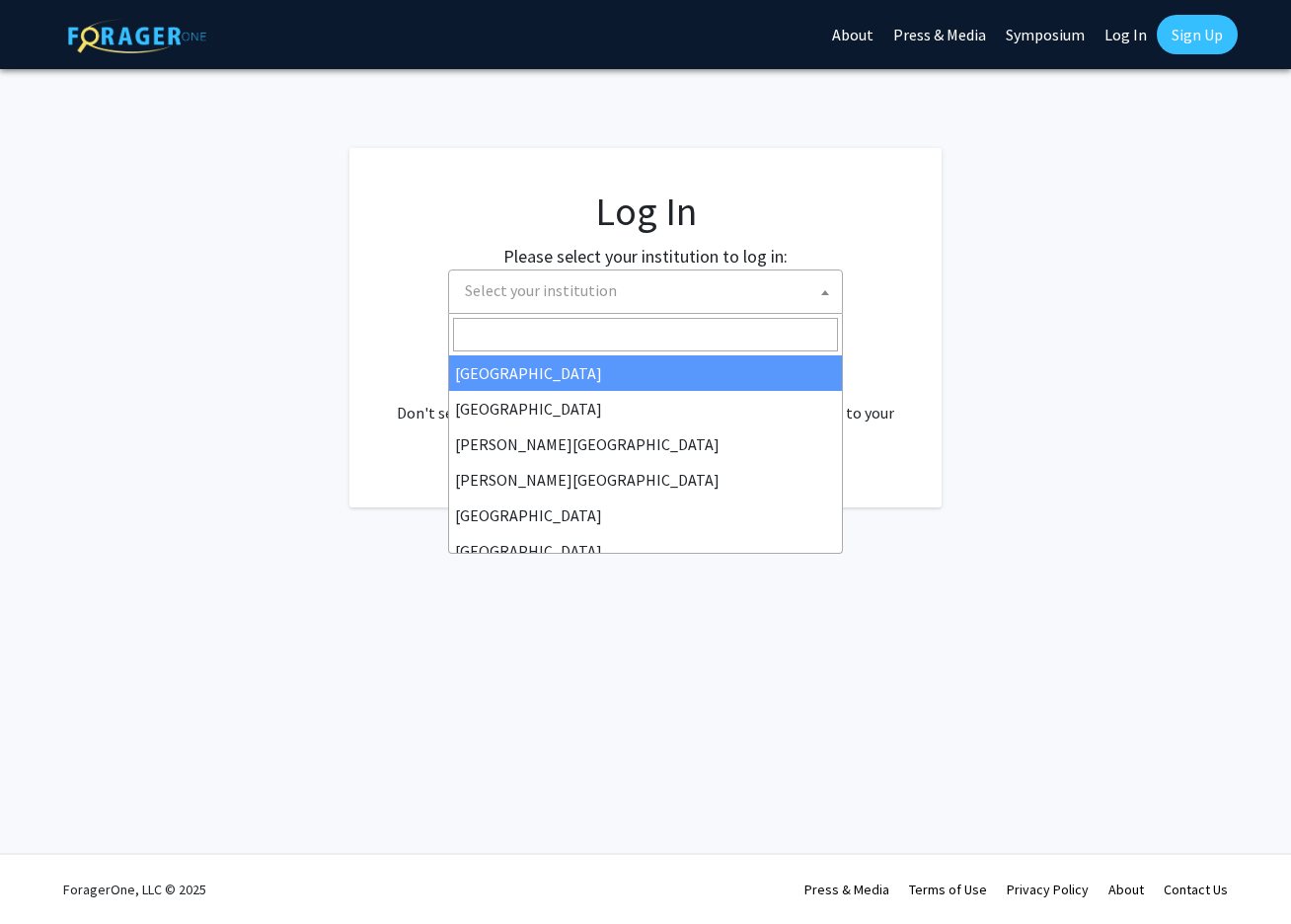 click on "Select your institution" at bounding box center [541, 290] 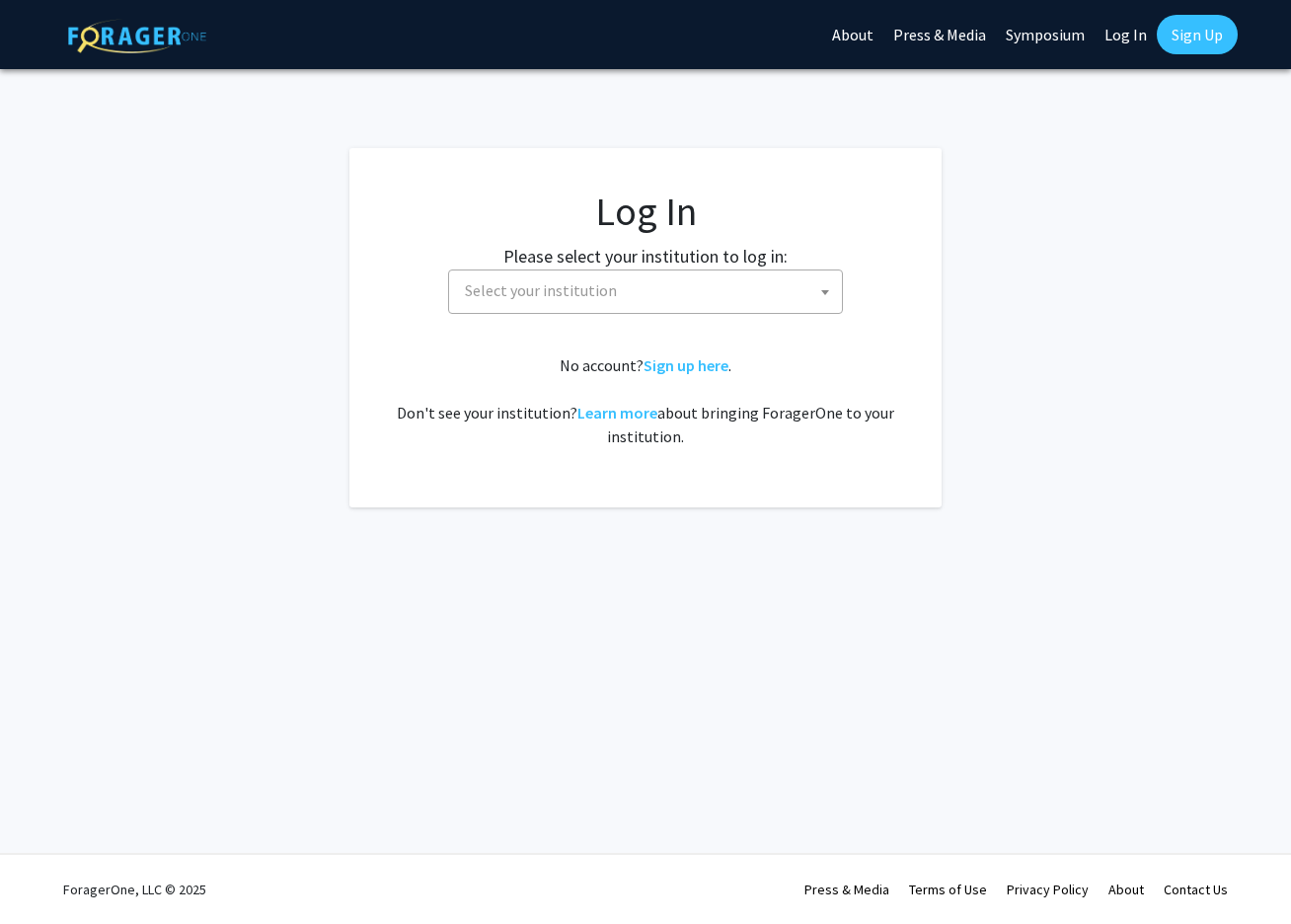 click on "Log In Please select your institution to log in: [GEOGRAPHIC_DATA] [GEOGRAPHIC_DATA] [PERSON_NAME][GEOGRAPHIC_DATA] [PERSON_NAME][GEOGRAPHIC_DATA] [GEOGRAPHIC_DATA] [GEOGRAPHIC_DATA] [GEOGRAPHIC_DATA][US_STATE] [GEOGRAPHIC_DATA] [GEOGRAPHIC_DATA] [GEOGRAPHIC_DATA] and Affiliated Hospitals [GEOGRAPHIC_DATA] [PERSON_NAME][GEOGRAPHIC_DATA][PERSON_NAME] [US_STATE][GEOGRAPHIC_DATA] [PERSON_NAME][GEOGRAPHIC_DATA] [PERSON_NAME] School of Medicine [PERSON_NAME][GEOGRAPHIC_DATA] [GEOGRAPHIC_DATA][US_STATE] [GEOGRAPHIC_DATA] [PERSON_NAME][GEOGRAPHIC_DATA] [GEOGRAPHIC_DATA][US_STATE] at Mānoa [GEOGRAPHIC_DATA][US_STATE][US_STATE][US_STATE] [PERSON_NAME][GEOGRAPHIC_DATA] Select your institution  No account?  Sign up here .   Don't see your institution?  Learn more  about bringing ForagerOne to your institution." 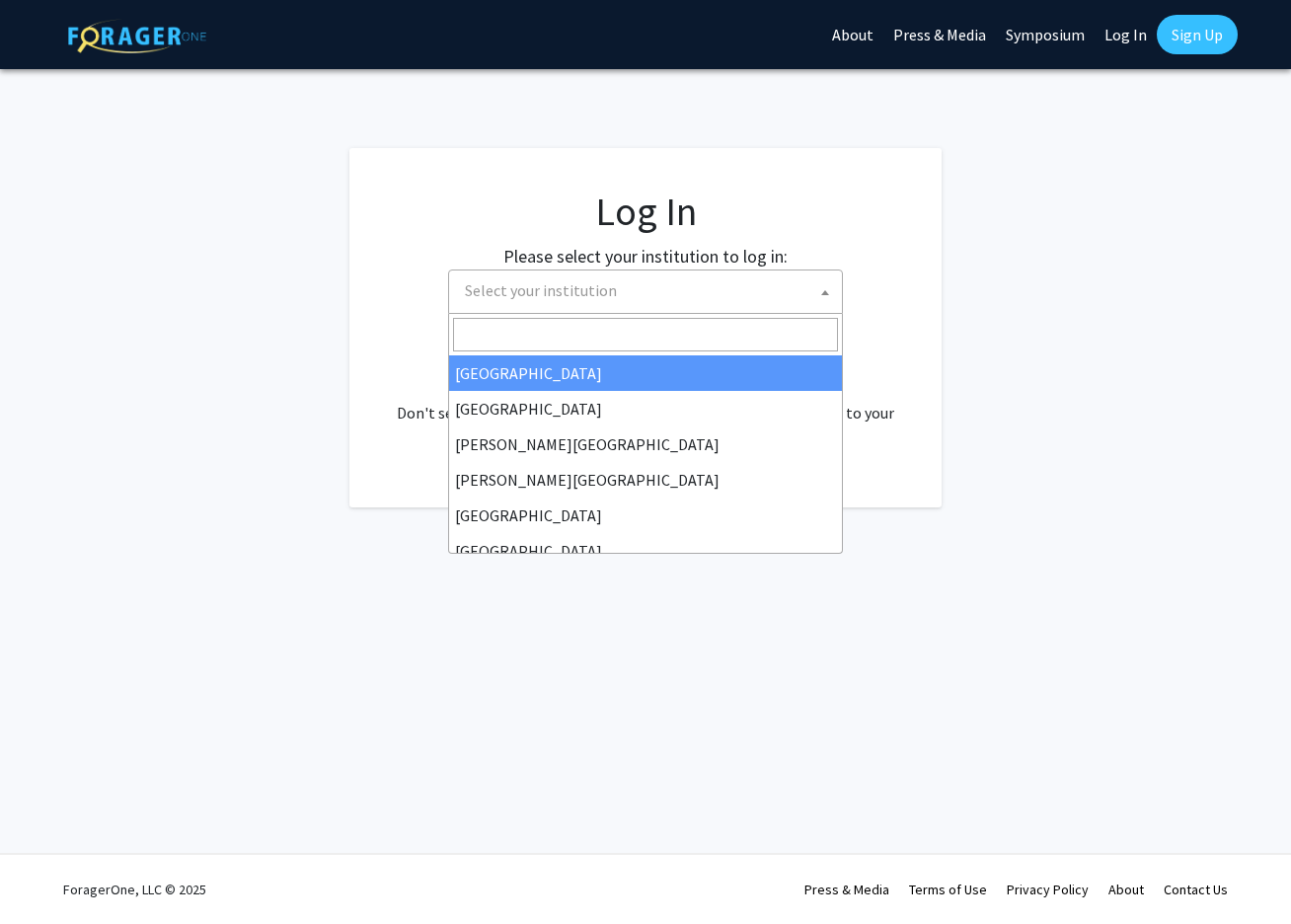 click on "Select your institution" at bounding box center [649, 290] 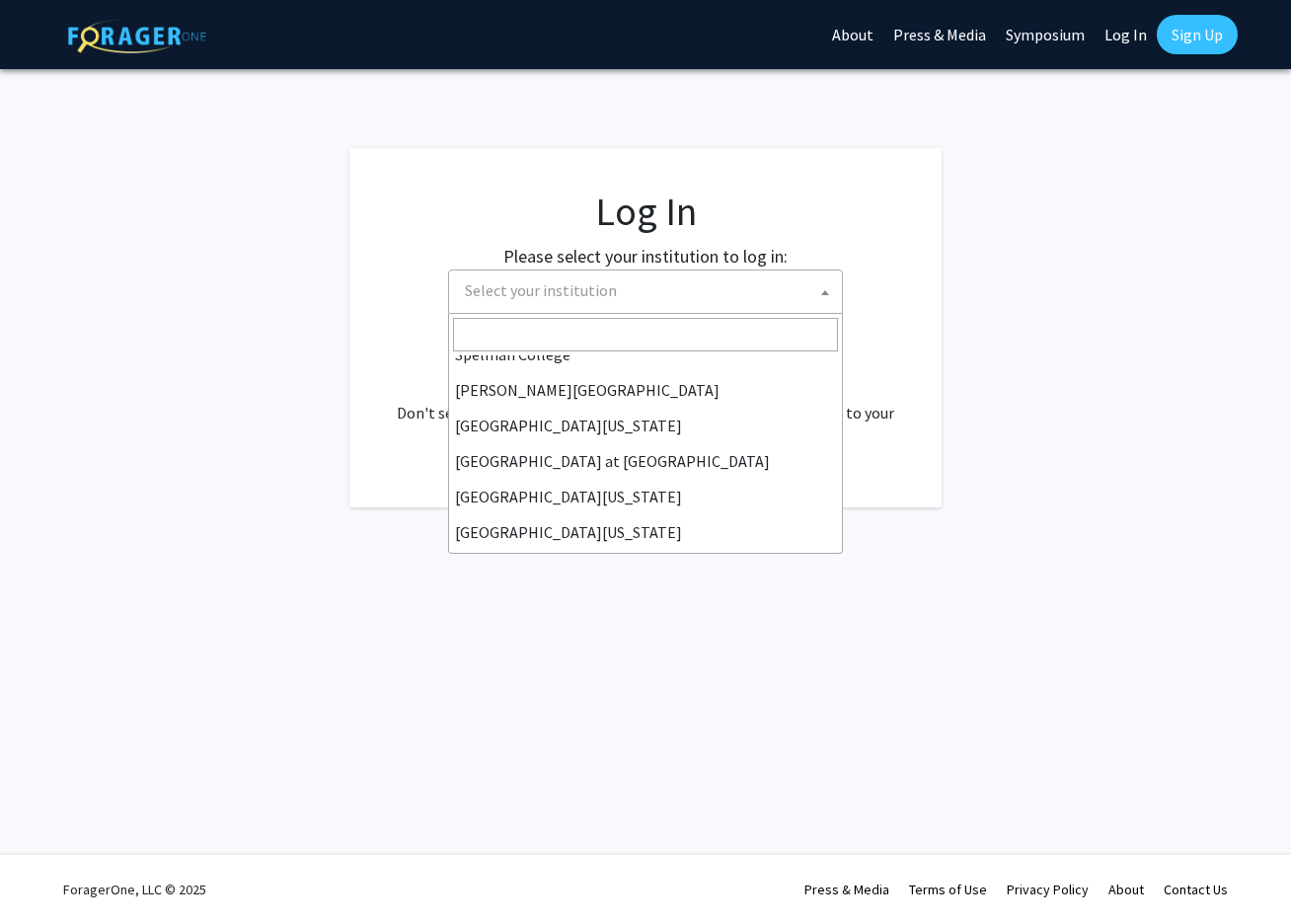 scroll, scrollTop: 691, scrollLeft: 0, axis: vertical 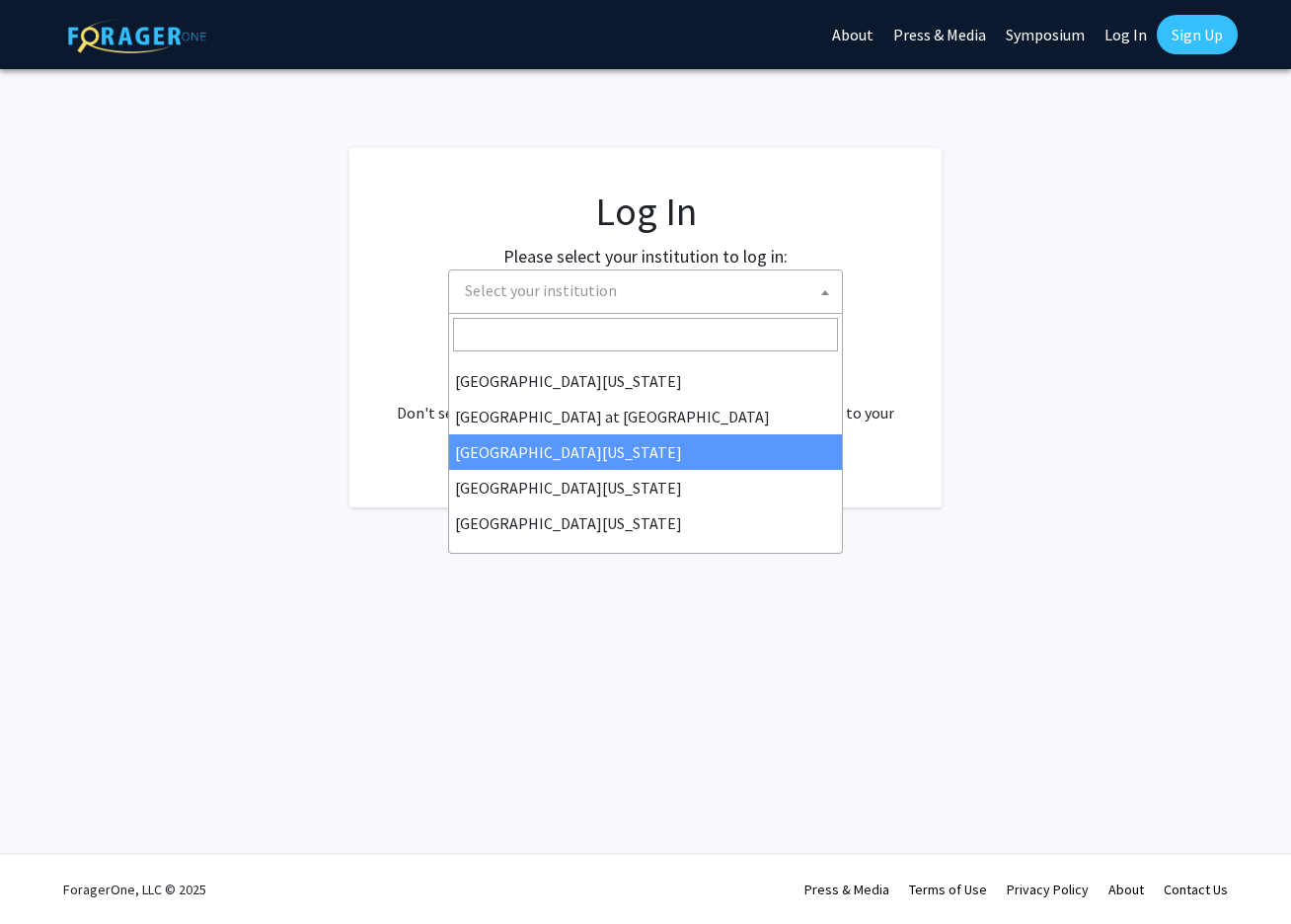 select on "13" 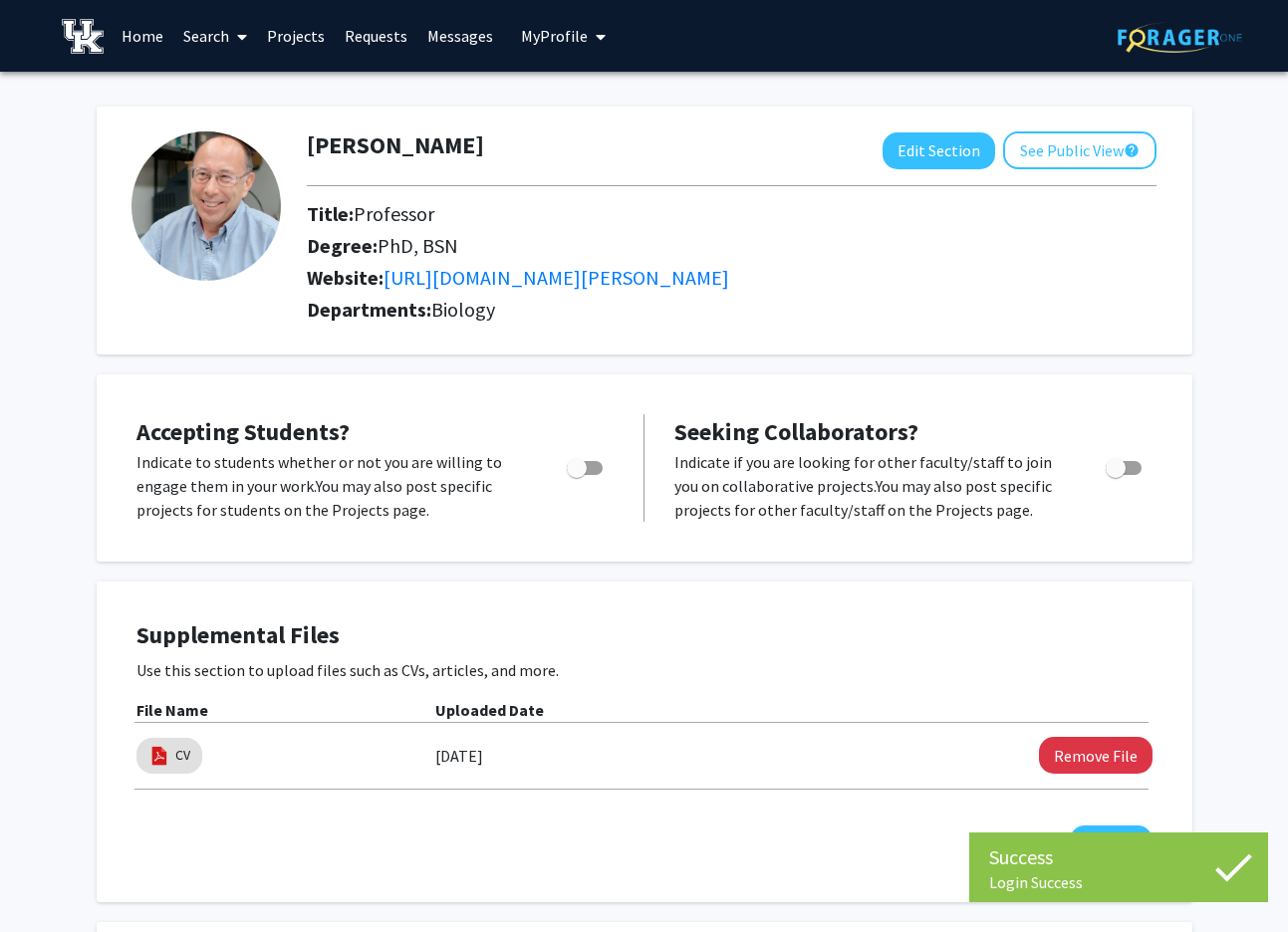 scroll, scrollTop: 0, scrollLeft: 0, axis: both 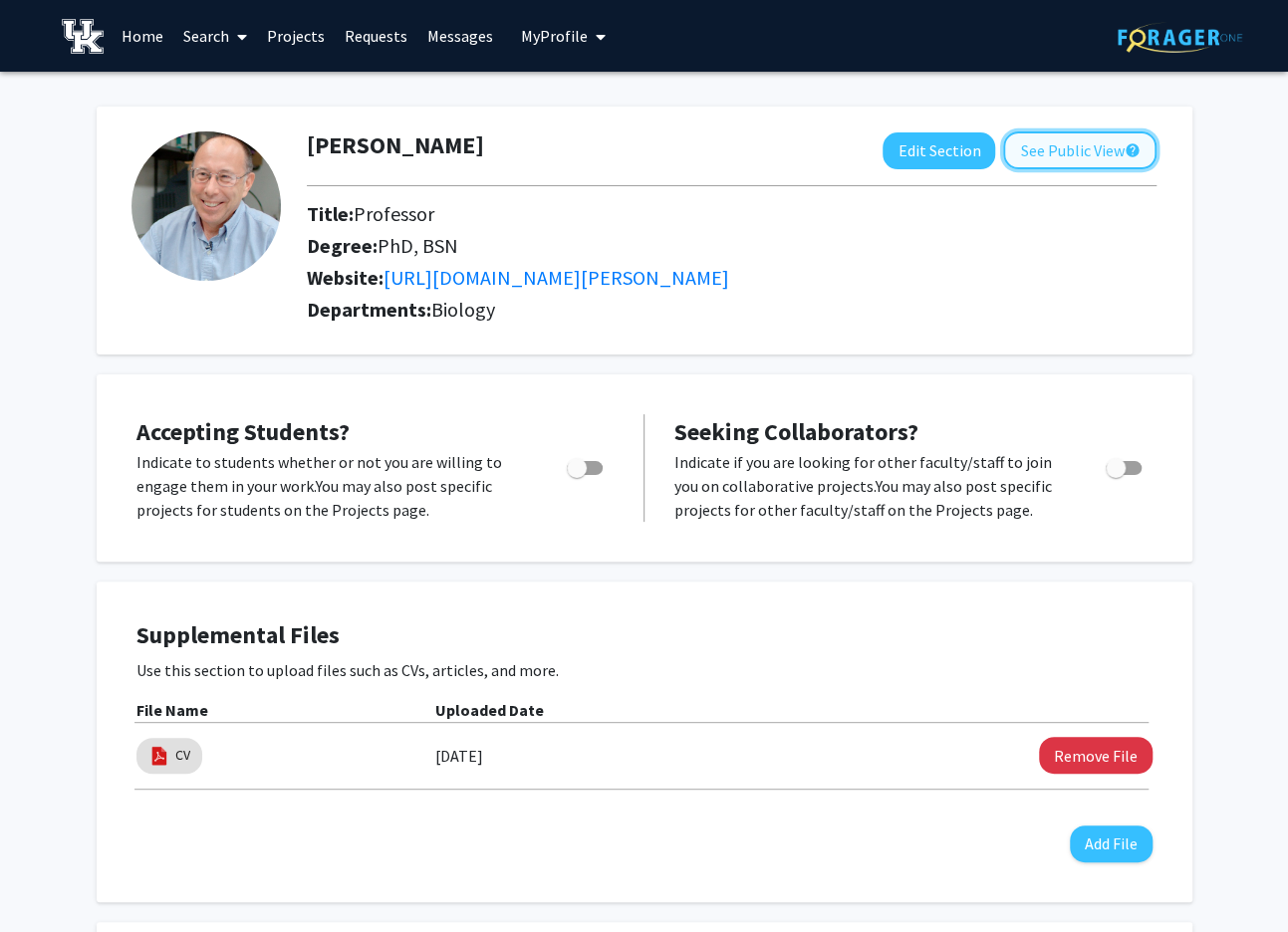 click on "See Public View  help" 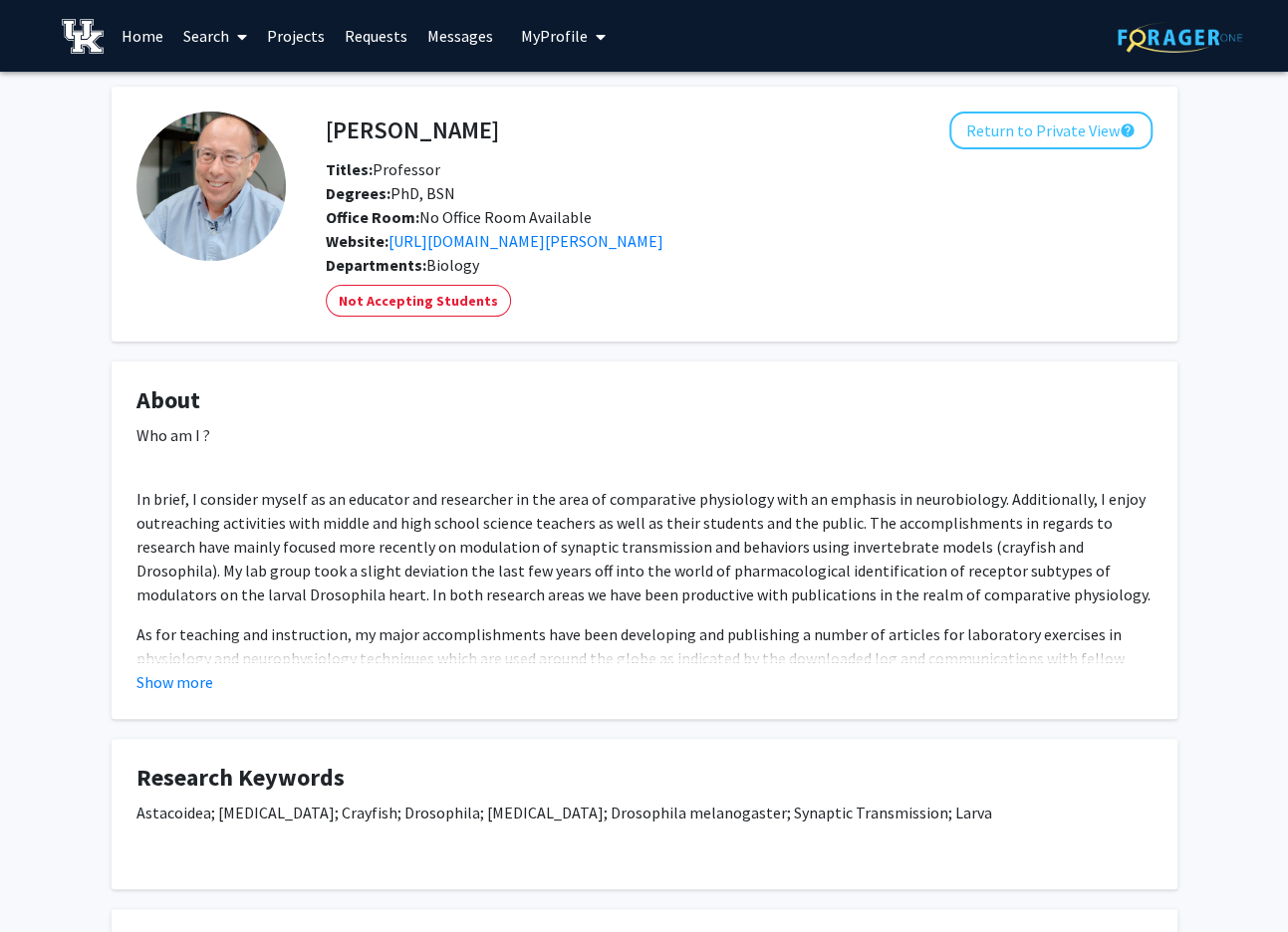 click on "Home" at bounding box center [142, 36] 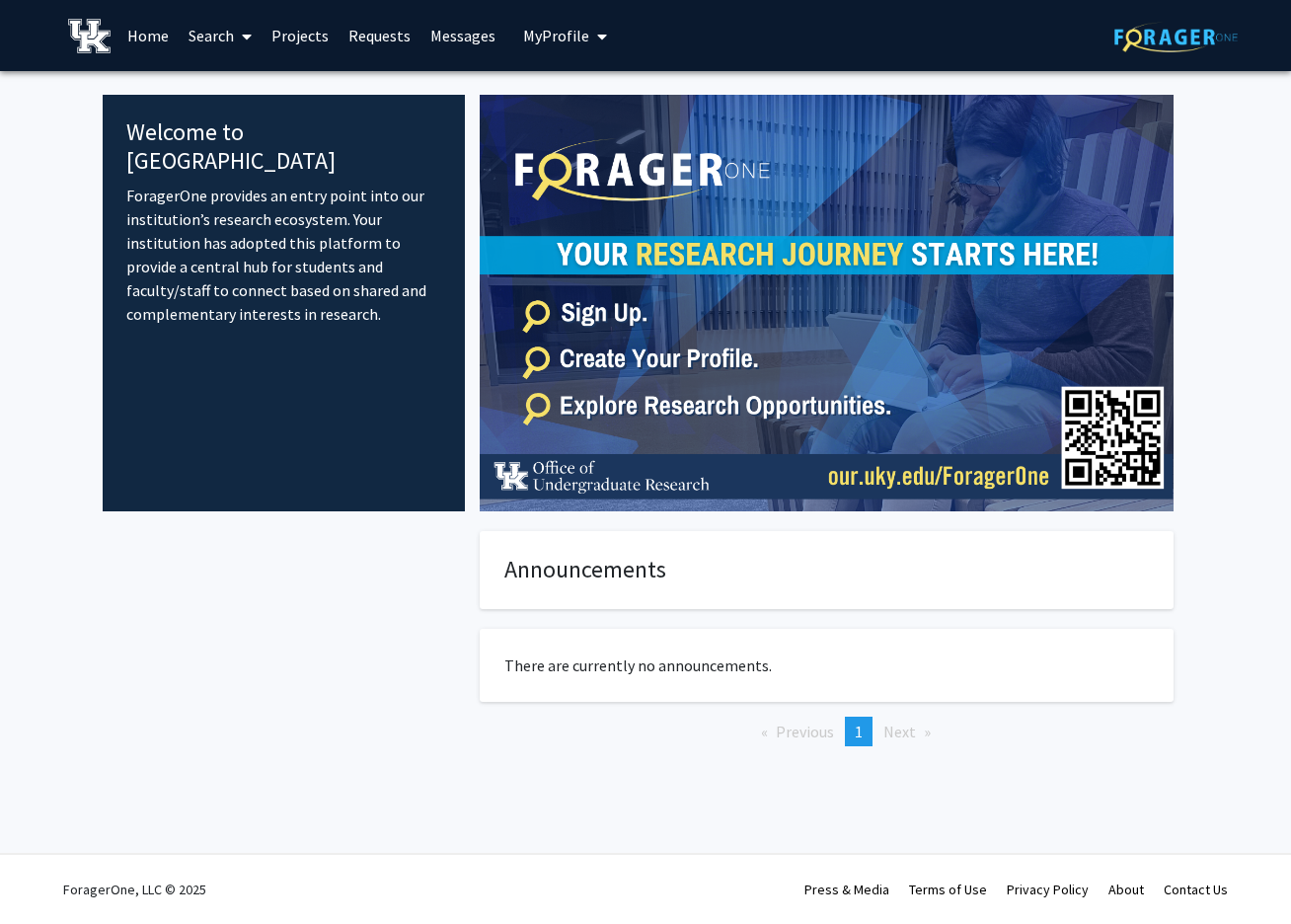 click on "Search" at bounding box center (220, 36) 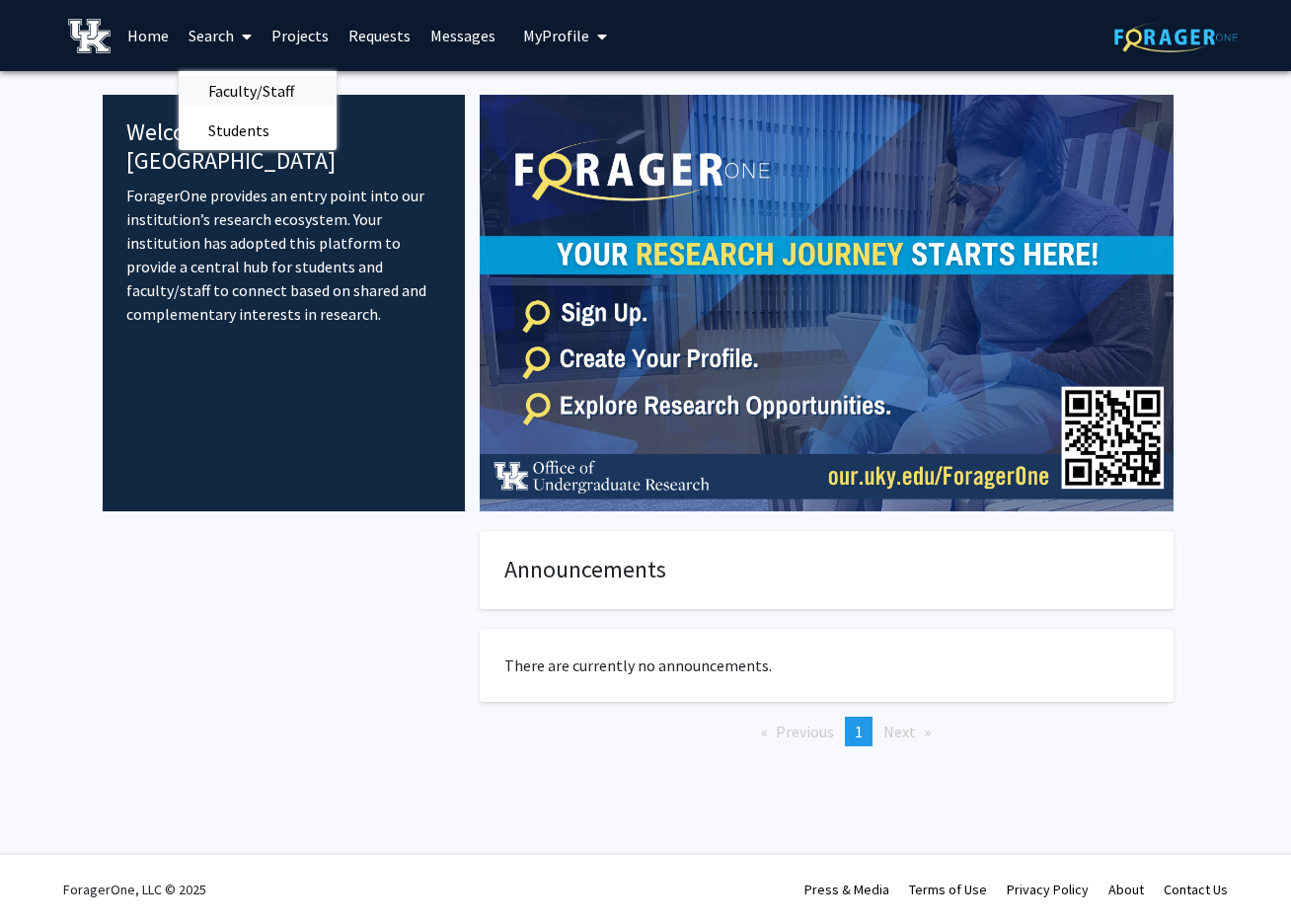 click on "Faculty/Staff" at bounding box center (251, 91) 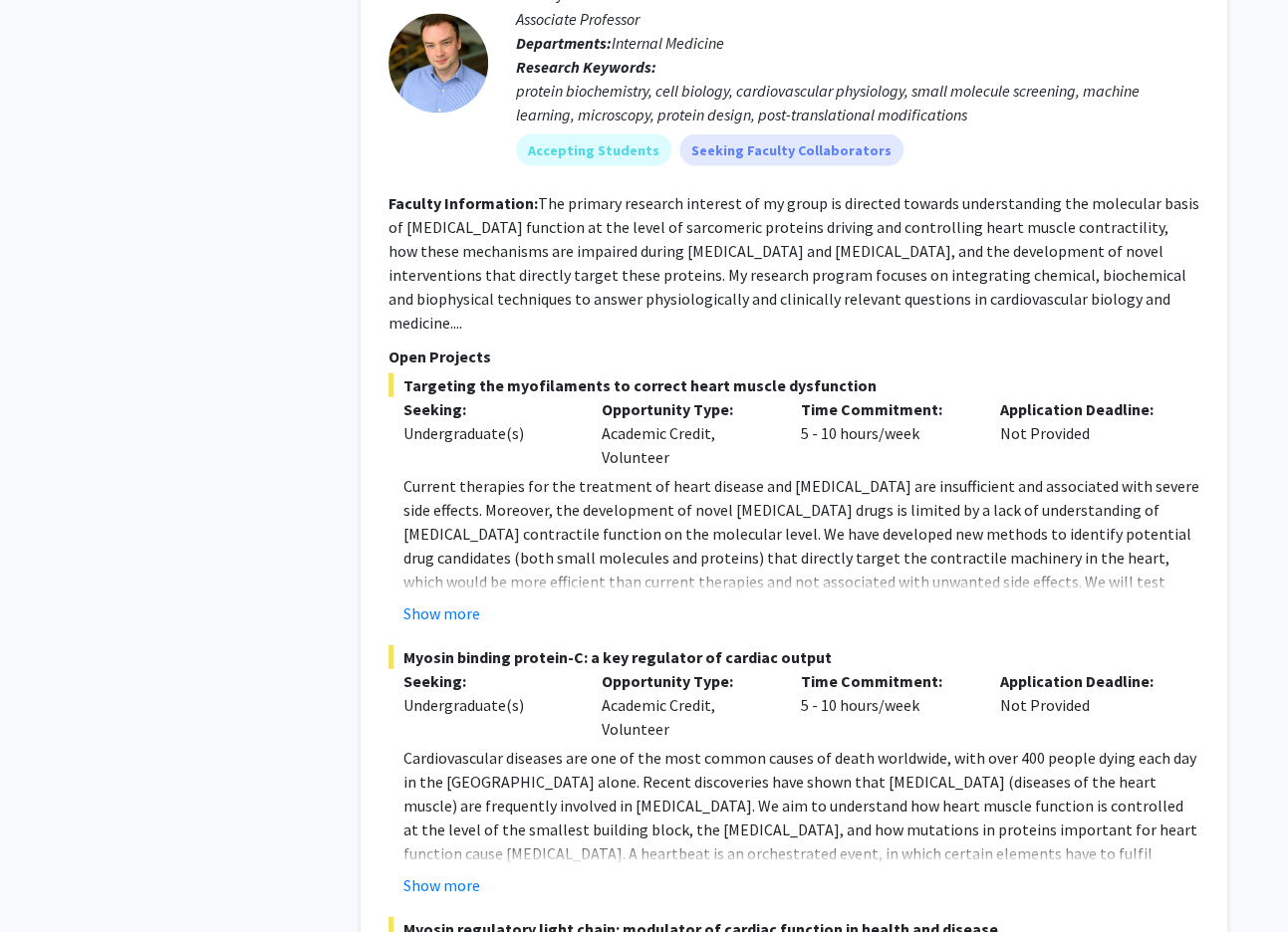 scroll, scrollTop: 0, scrollLeft: 0, axis: both 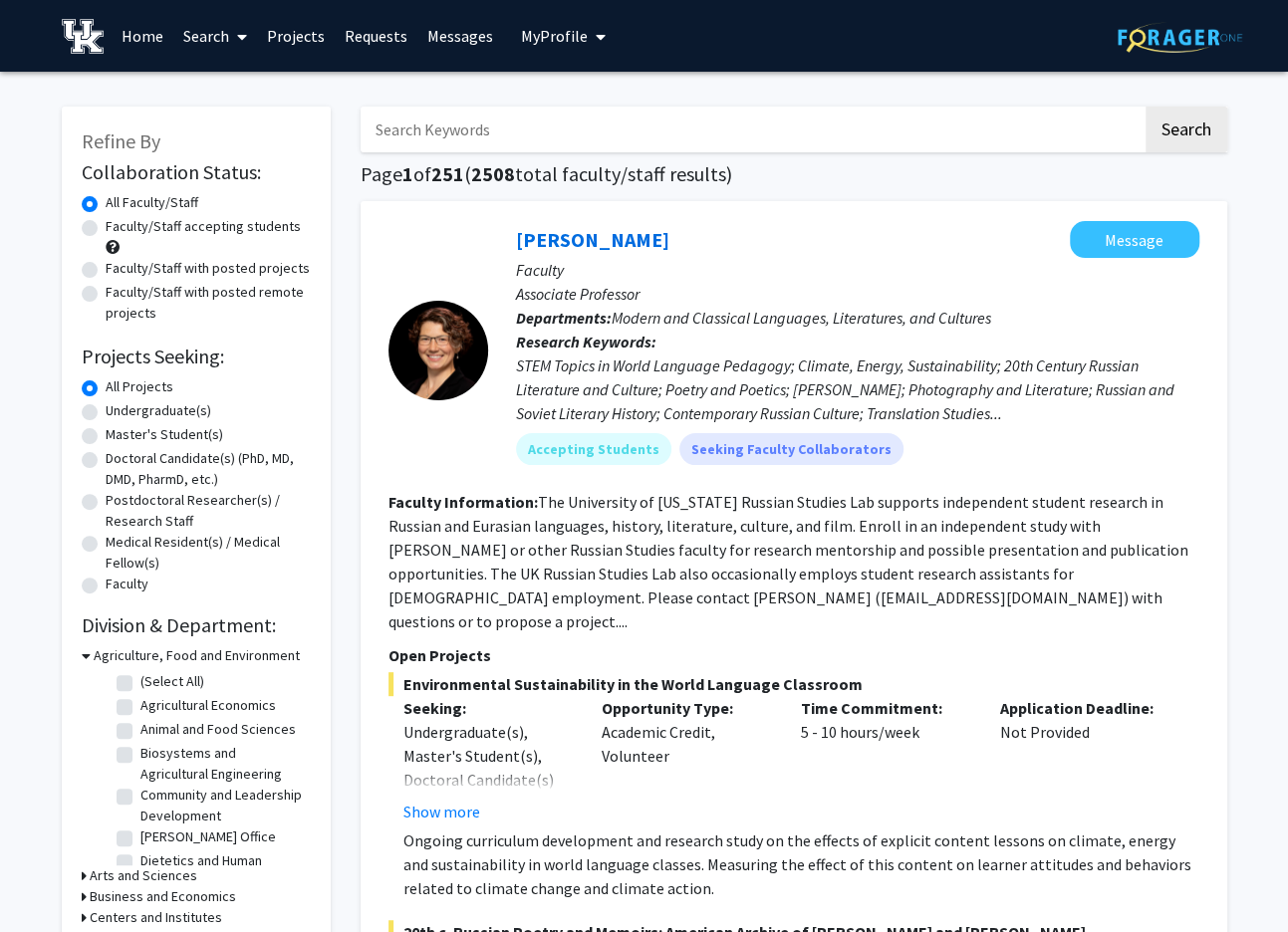 click on "Faculty/Staff accepting students" 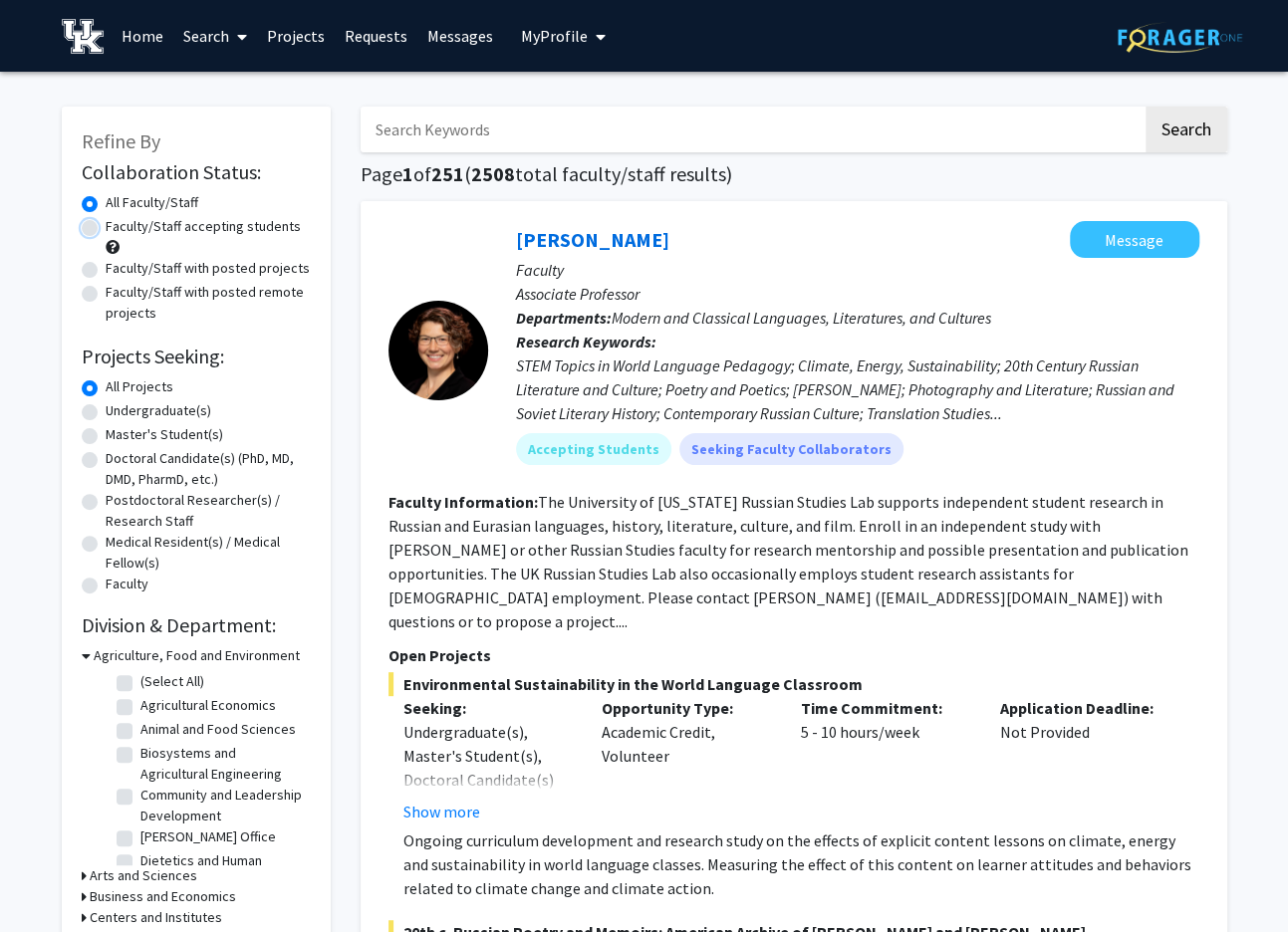 click on "Faculty/Staff accepting students" at bounding box center [112, 222] 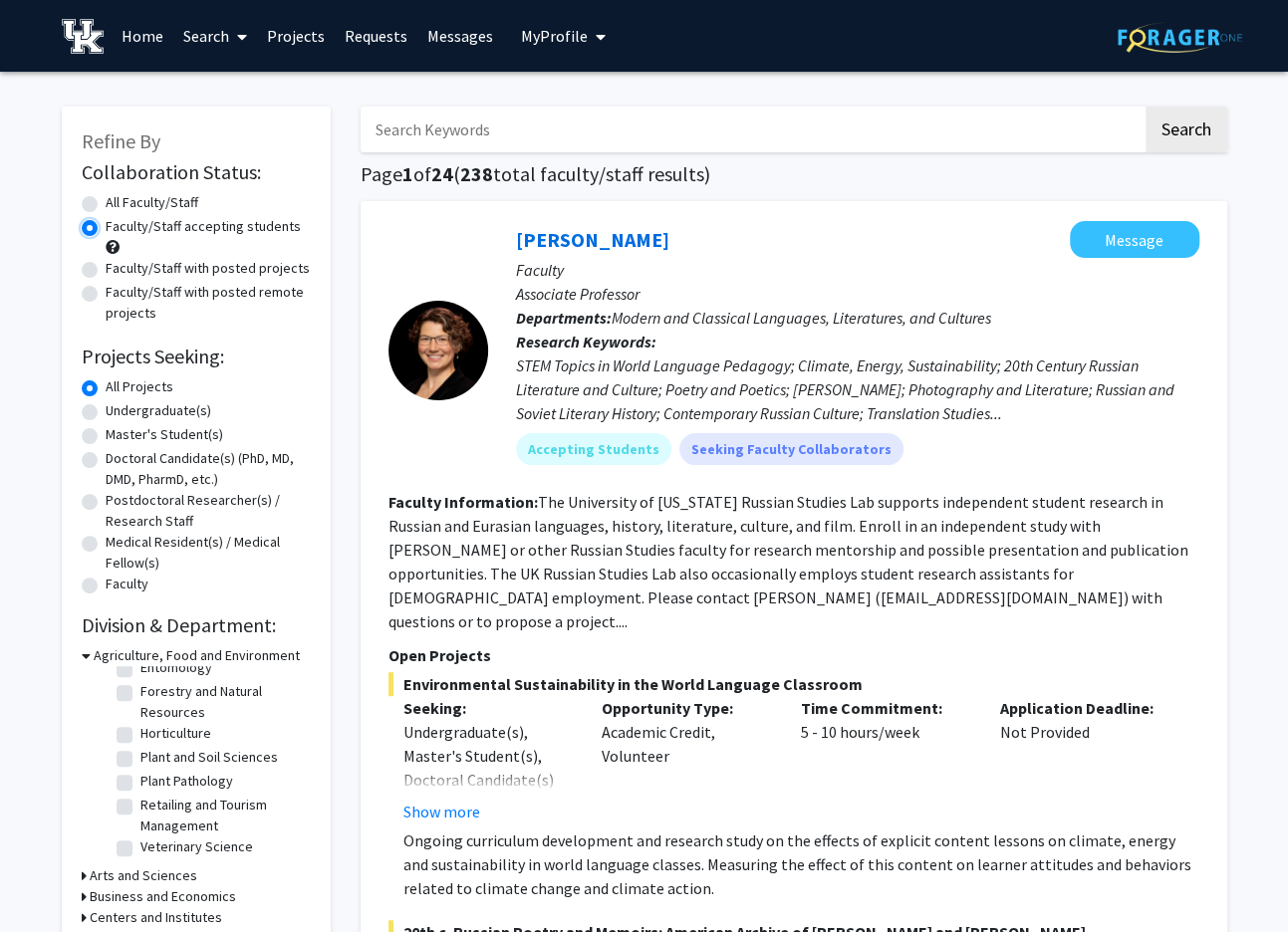 scroll, scrollTop: 0, scrollLeft: 0, axis: both 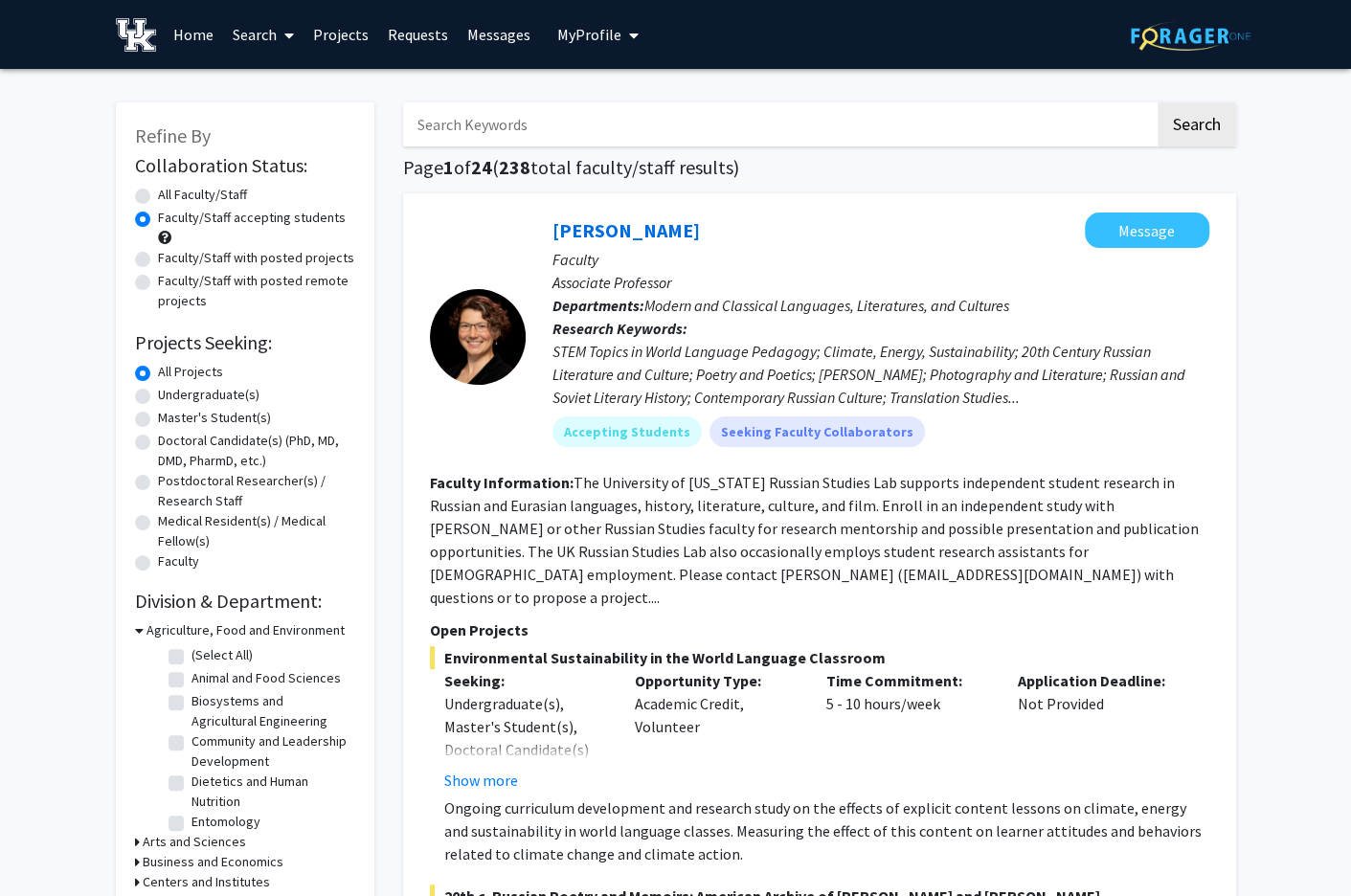click on "Undergraduate(s)" 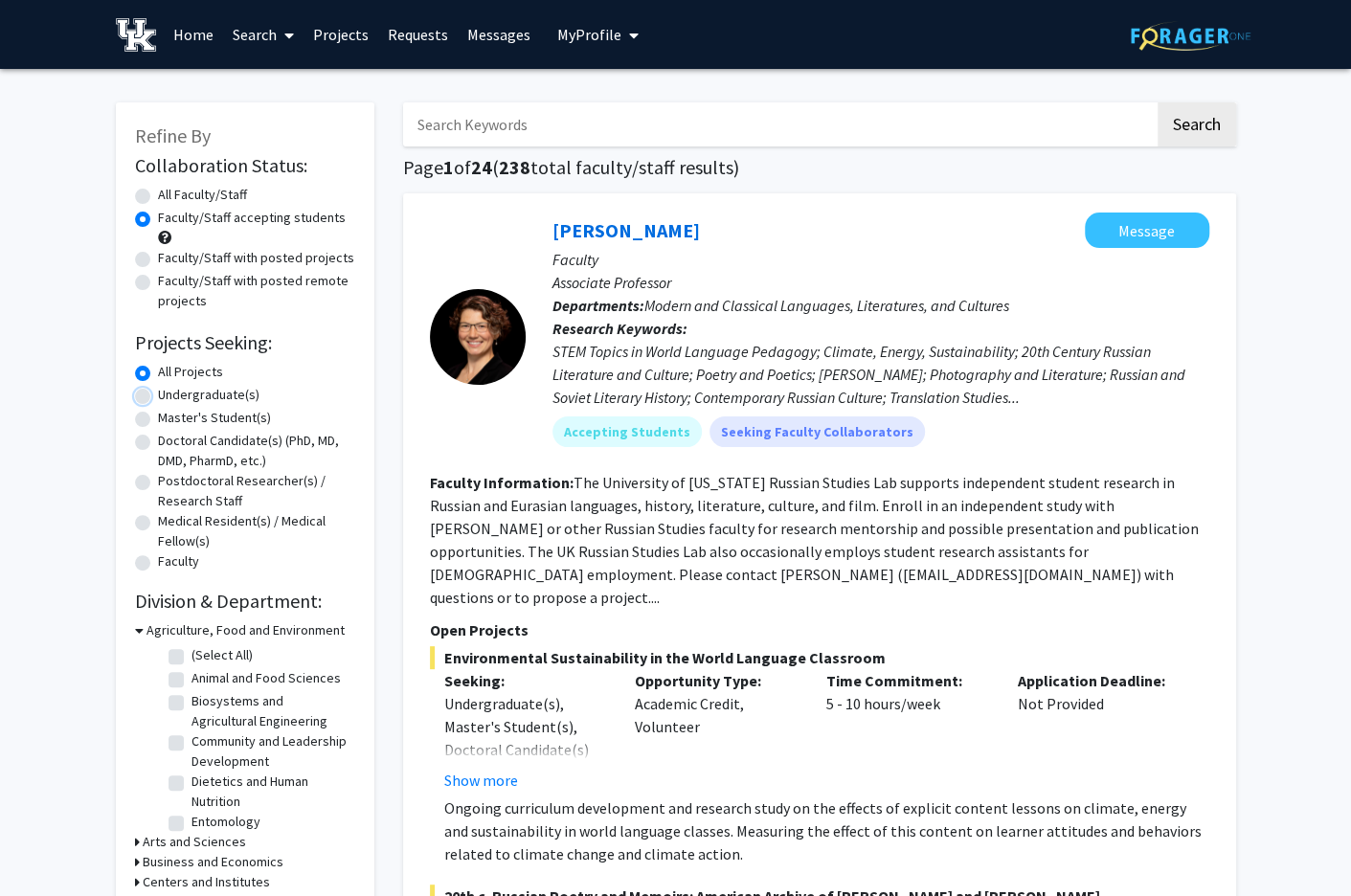 click on "Undergraduate(s)" at bounding box center [164, 391] 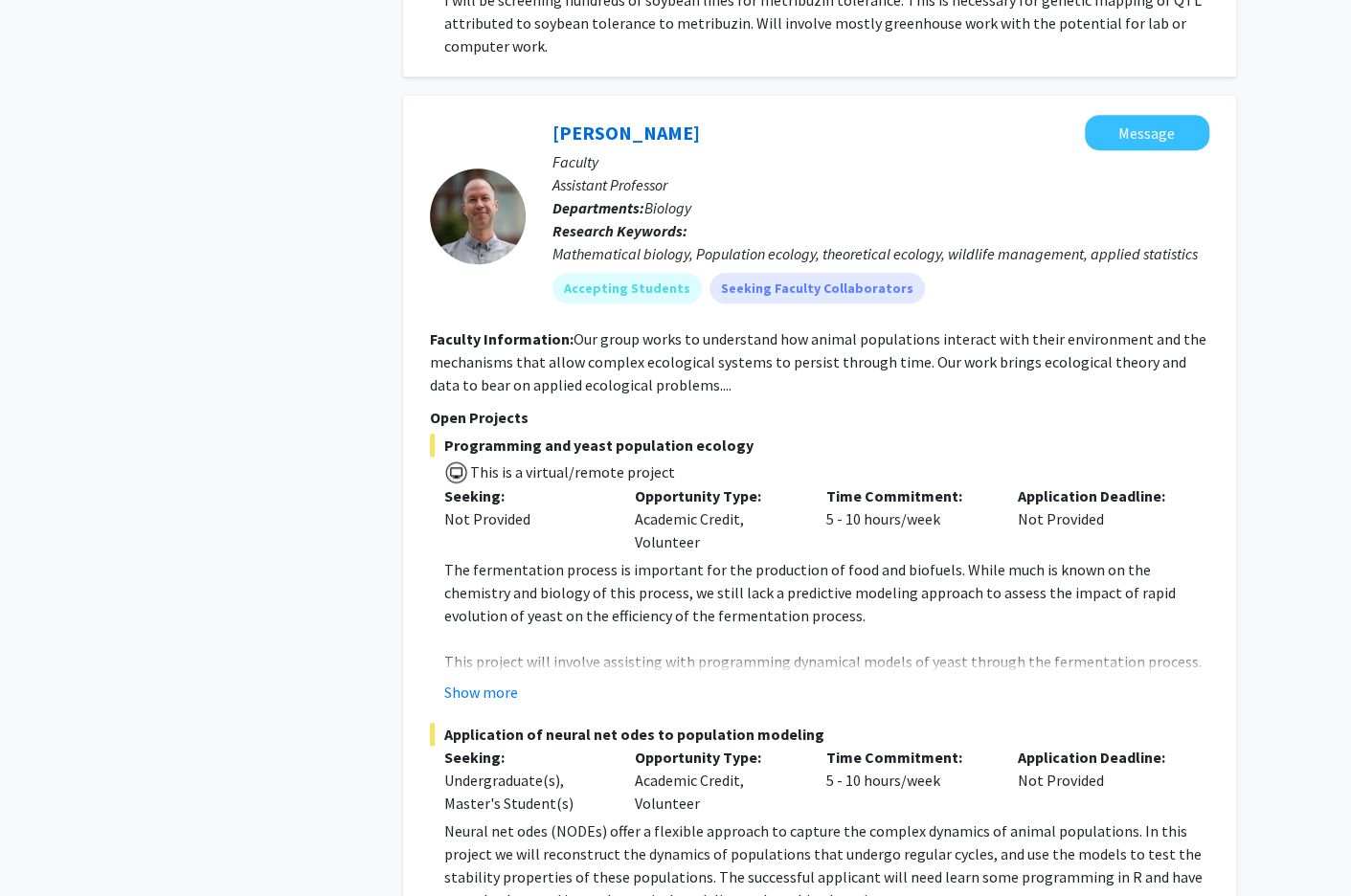 scroll, scrollTop: 8760, scrollLeft: 0, axis: vertical 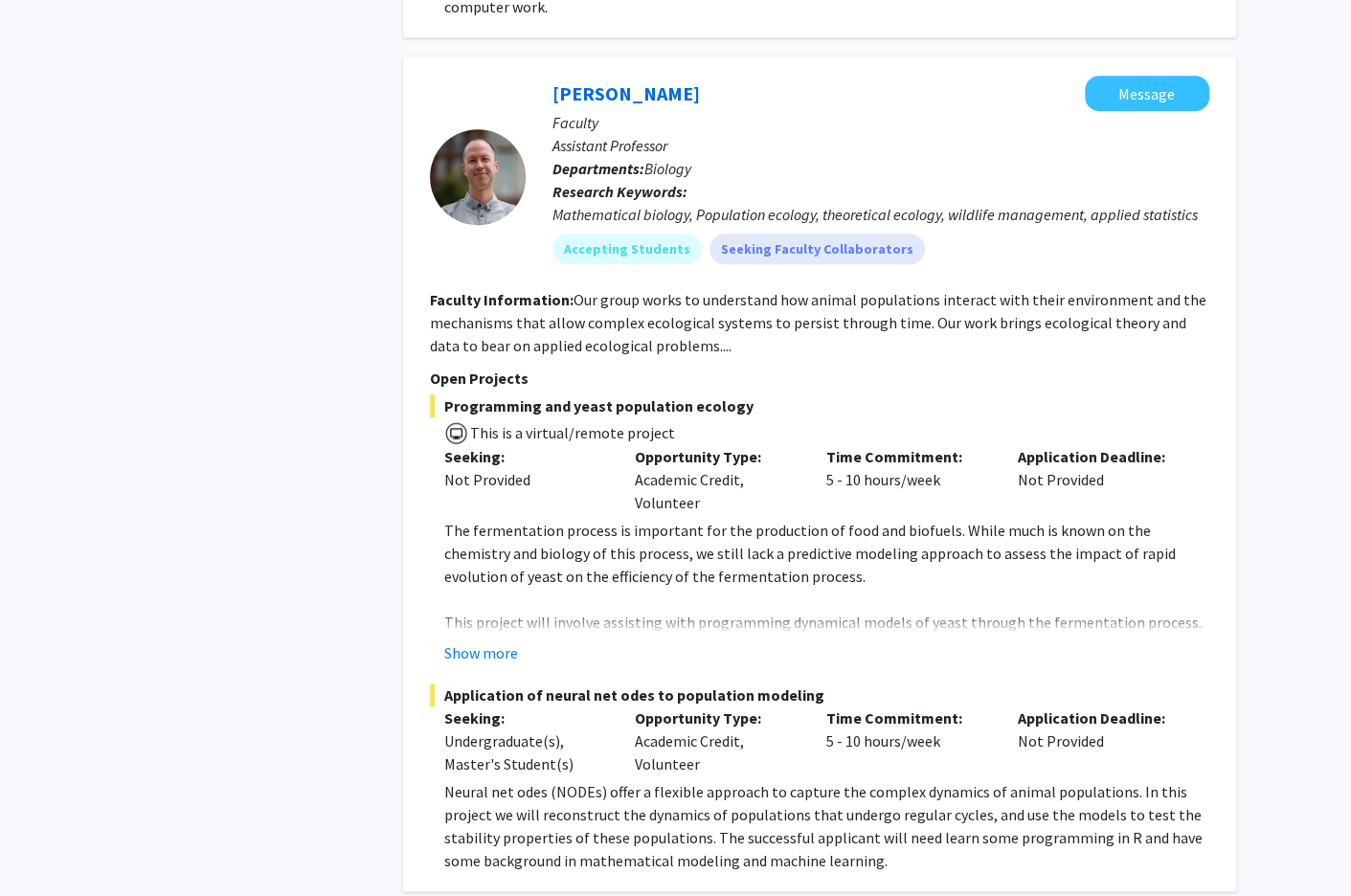 click on "Next »" 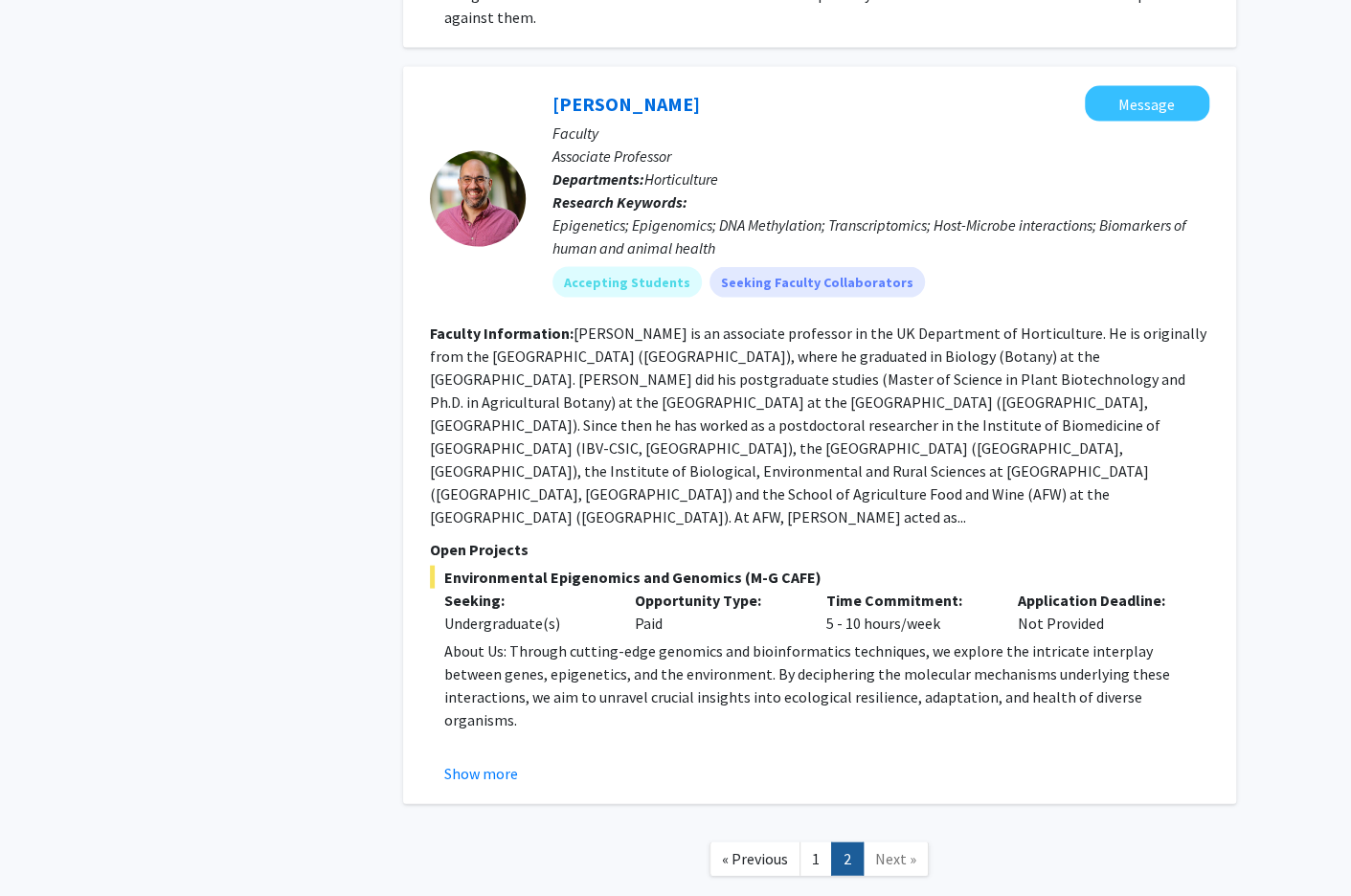 scroll, scrollTop: 2082, scrollLeft: 0, axis: vertical 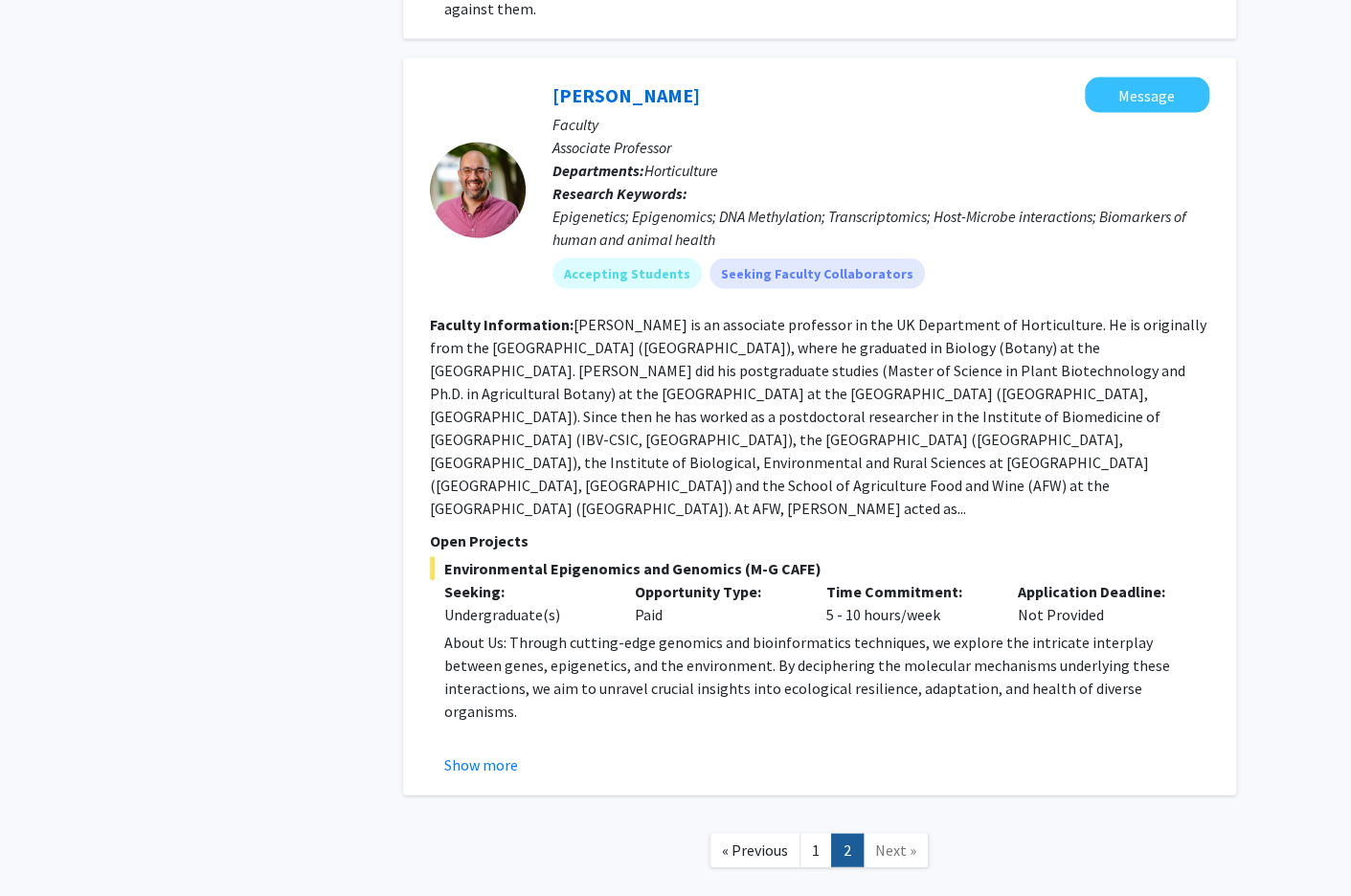 click on "Next »" 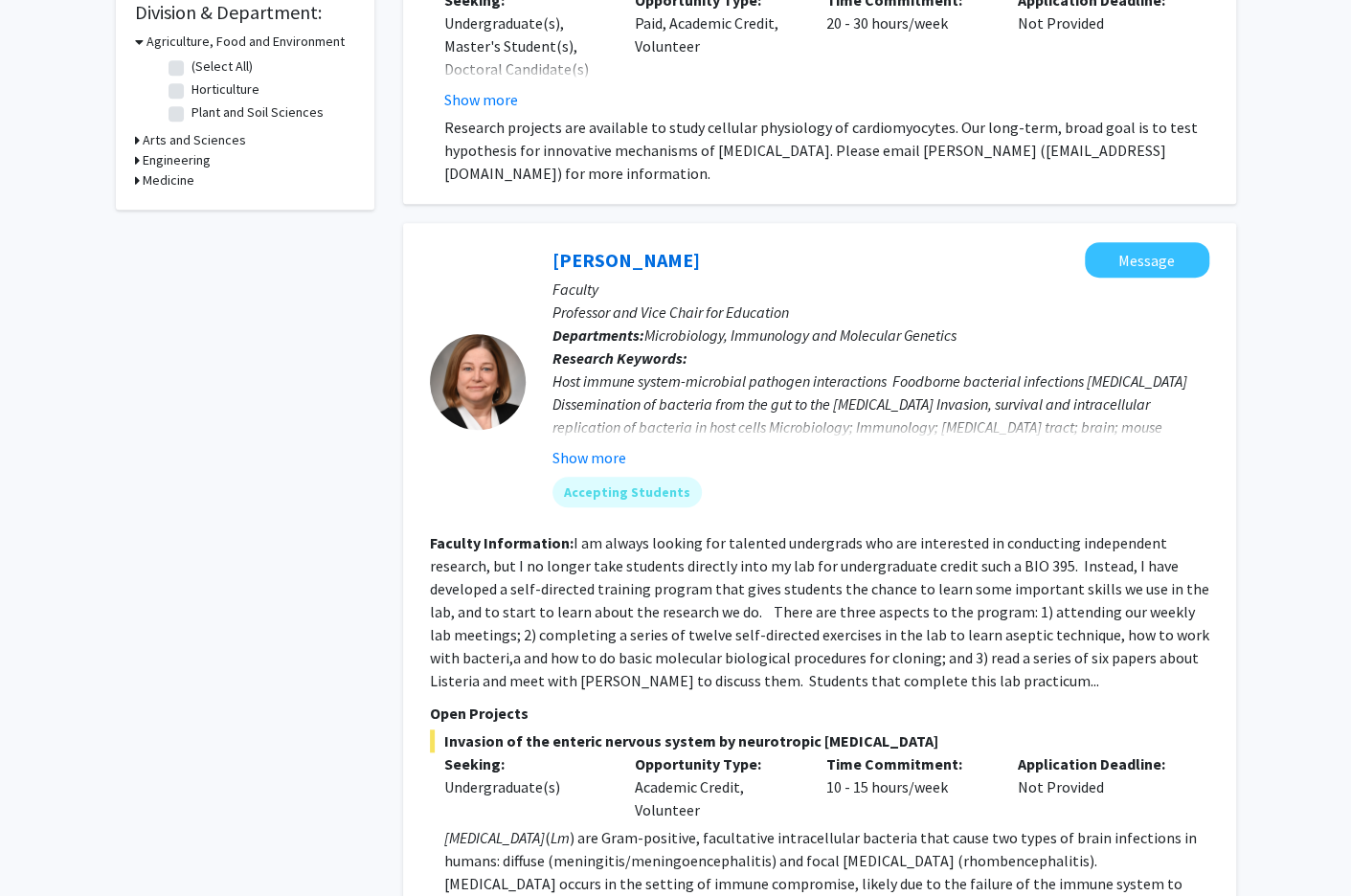 scroll, scrollTop: 0, scrollLeft: 0, axis: both 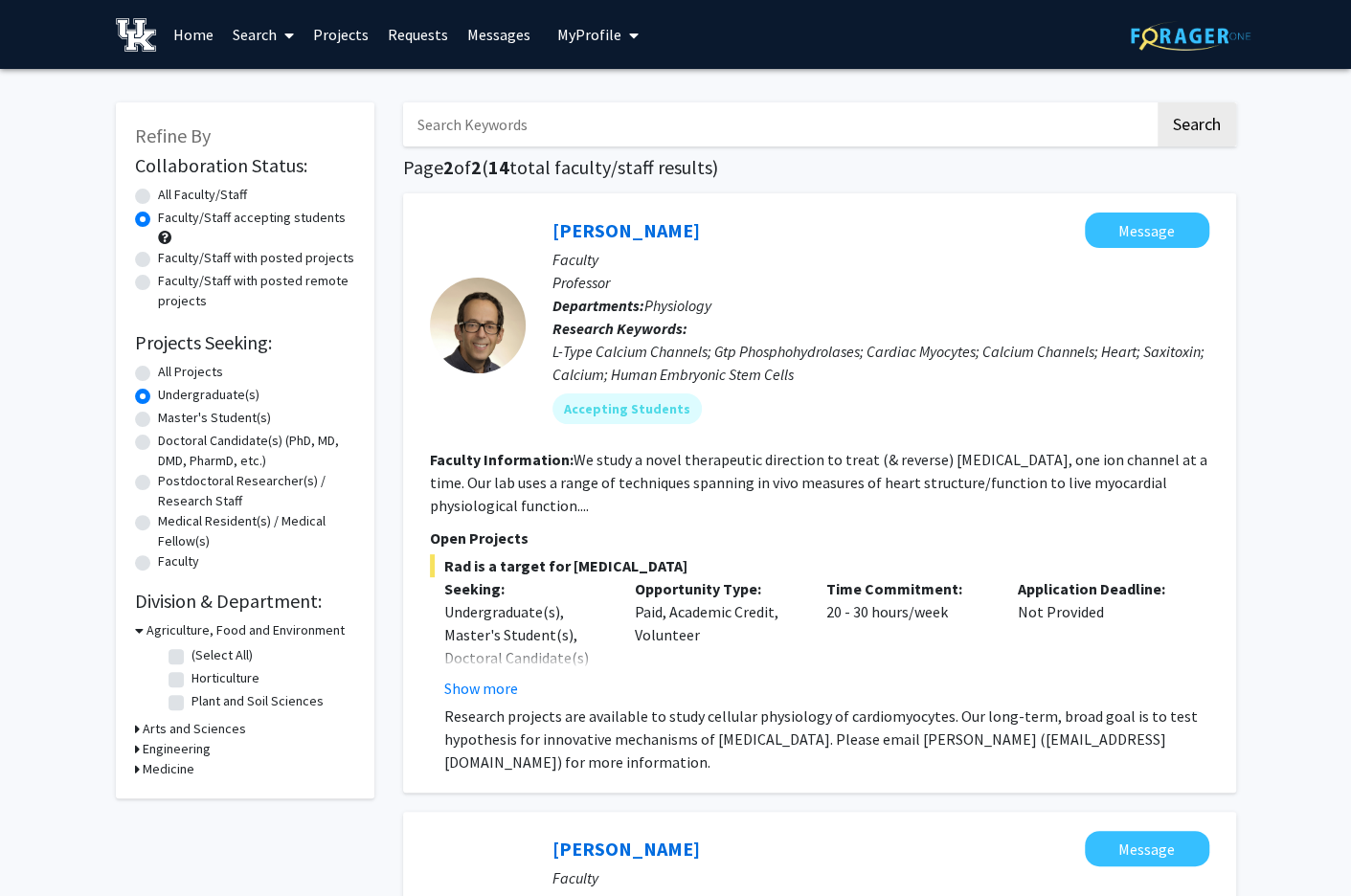 click on "All Projects" 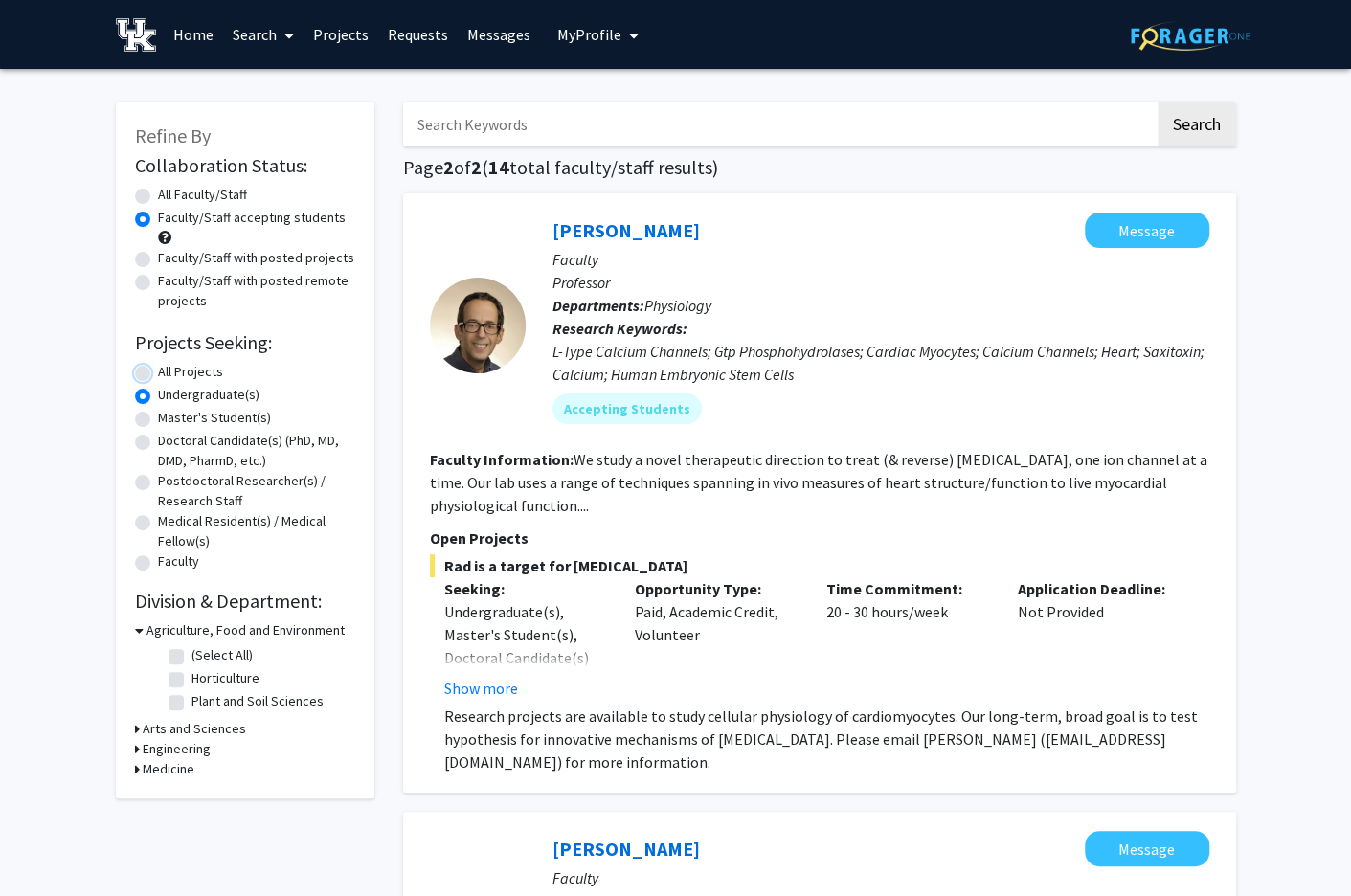 click on "All Projects" at bounding box center (164, 368) 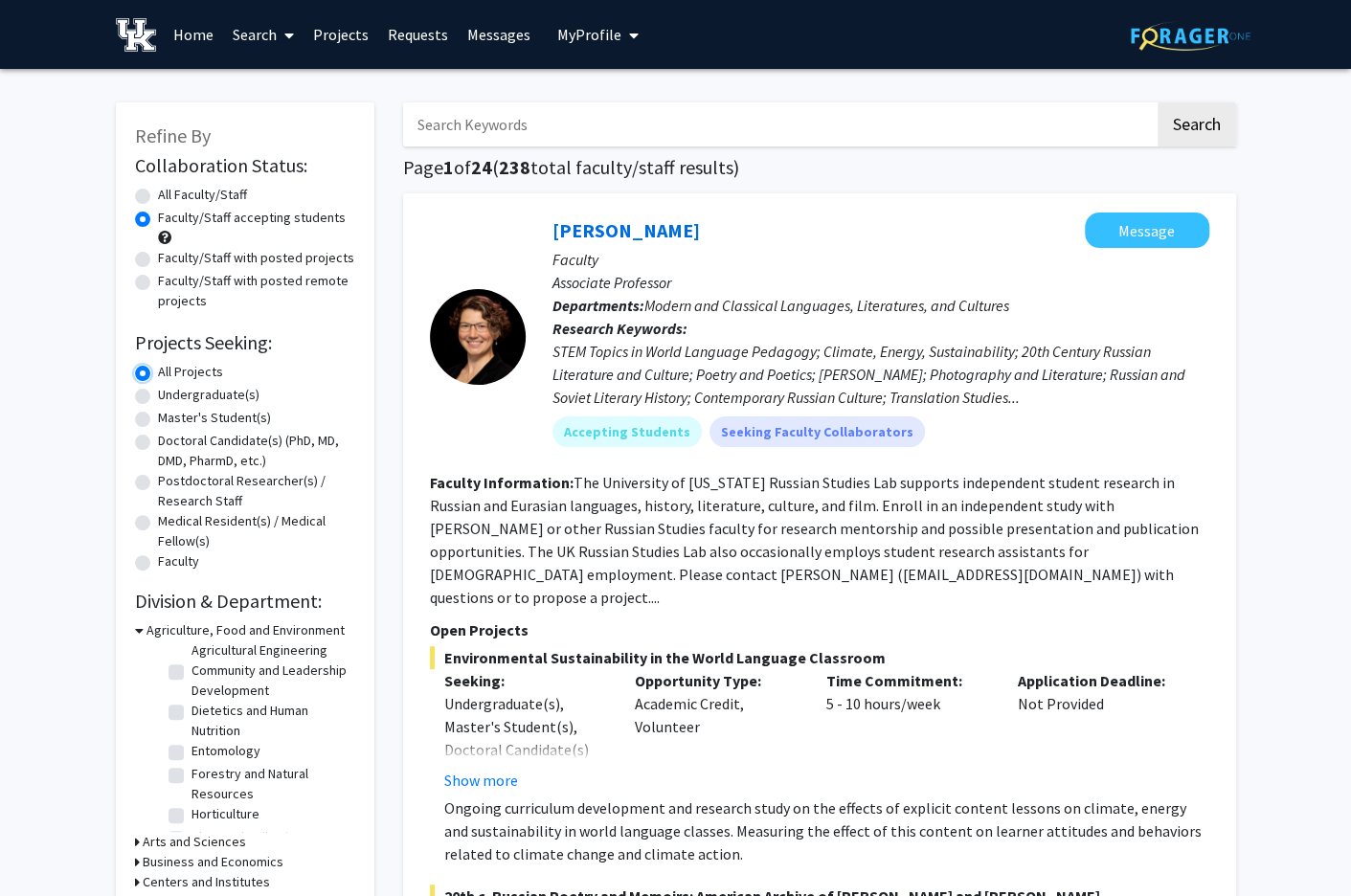 scroll, scrollTop: 89, scrollLeft: 0, axis: vertical 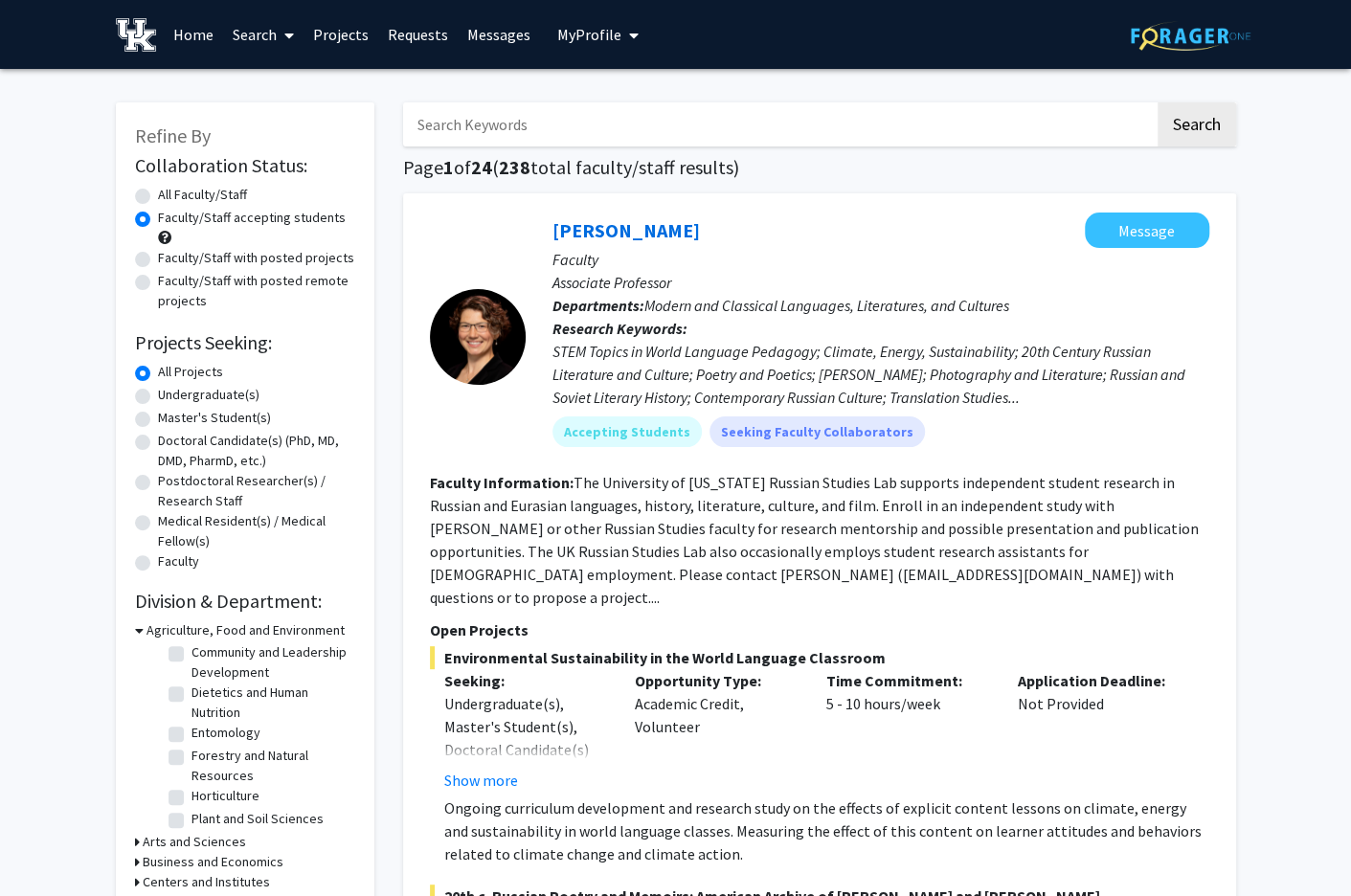 click 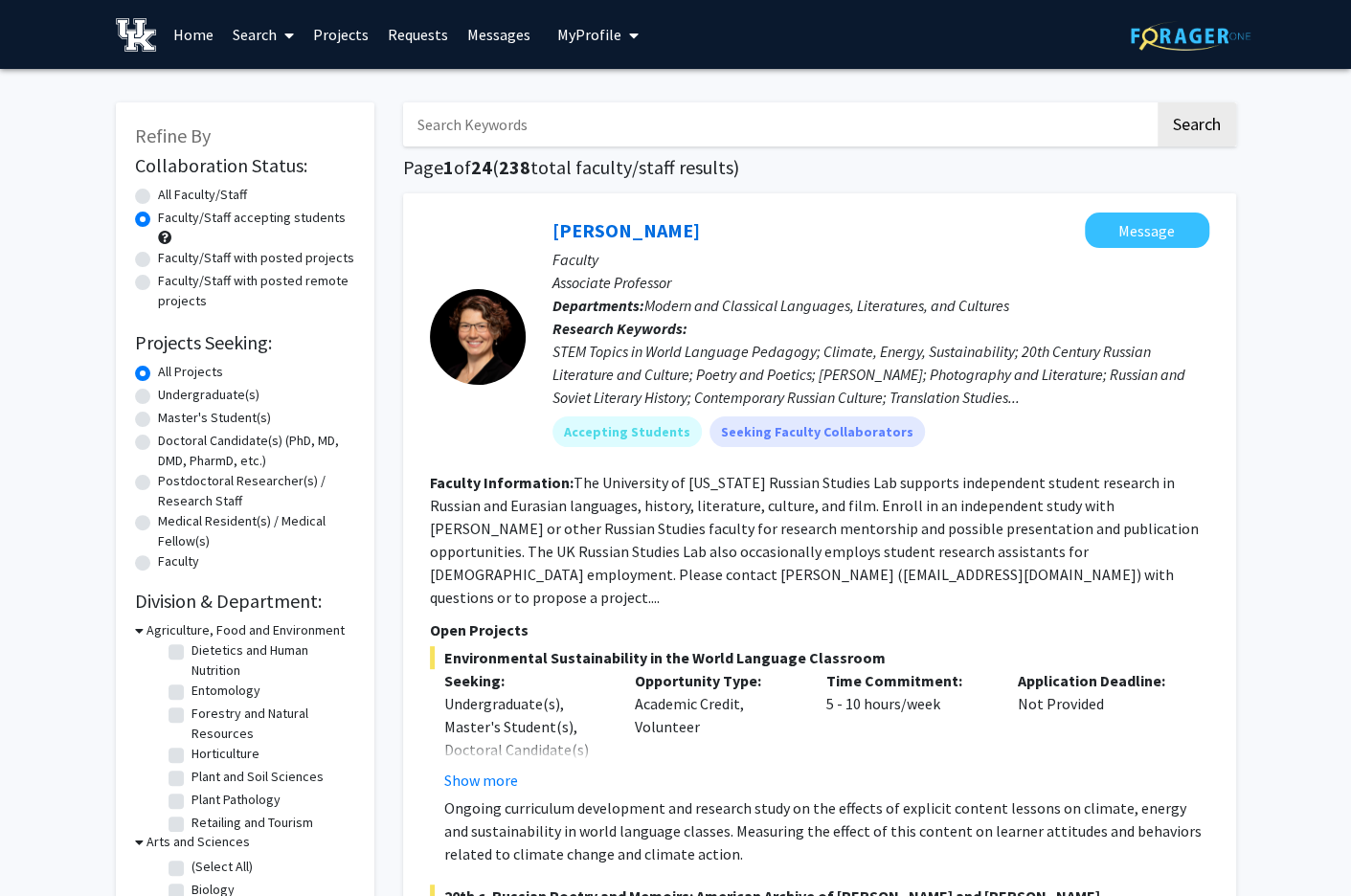 scroll, scrollTop: 163, scrollLeft: 0, axis: vertical 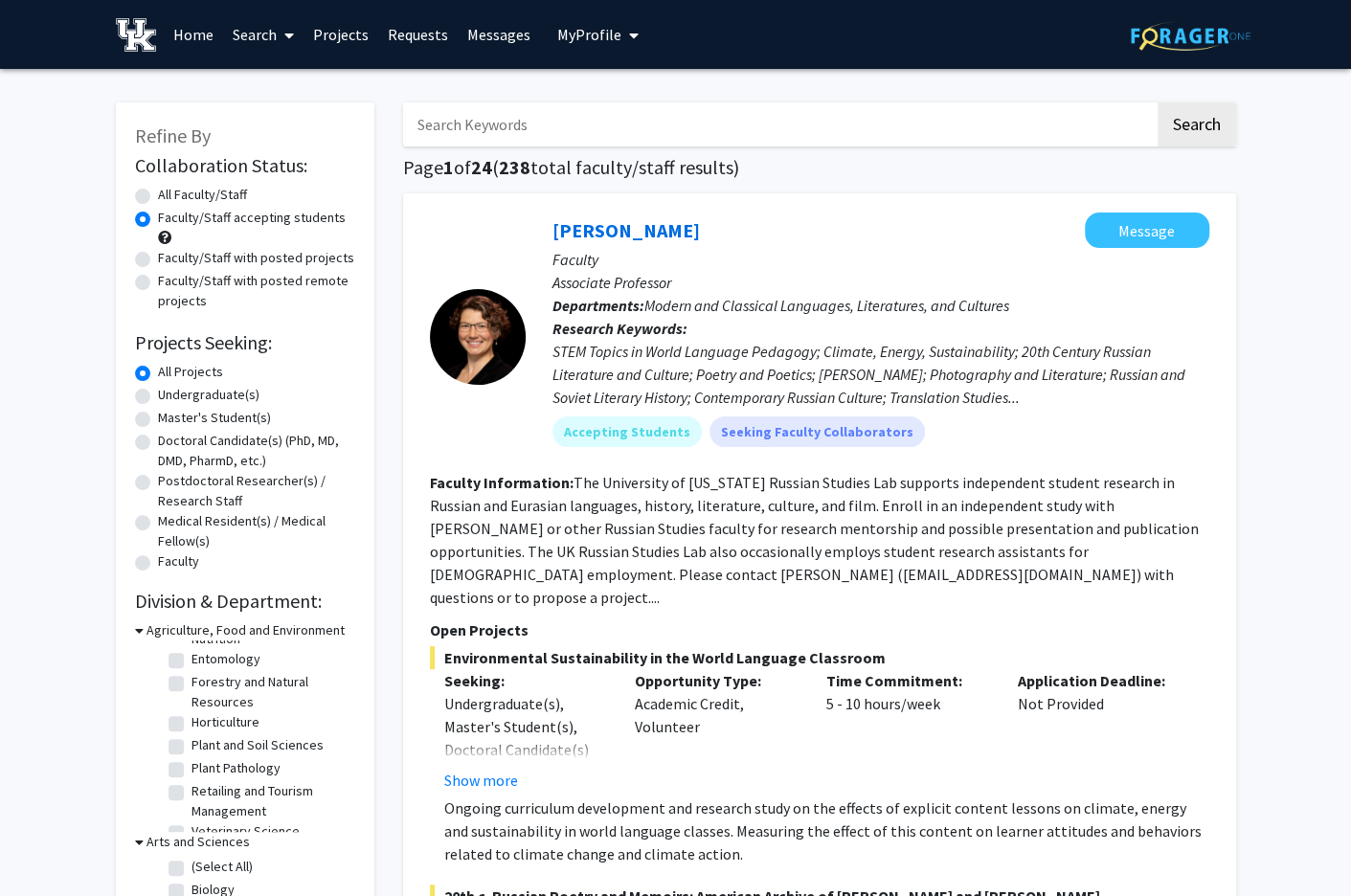click on "Biology" 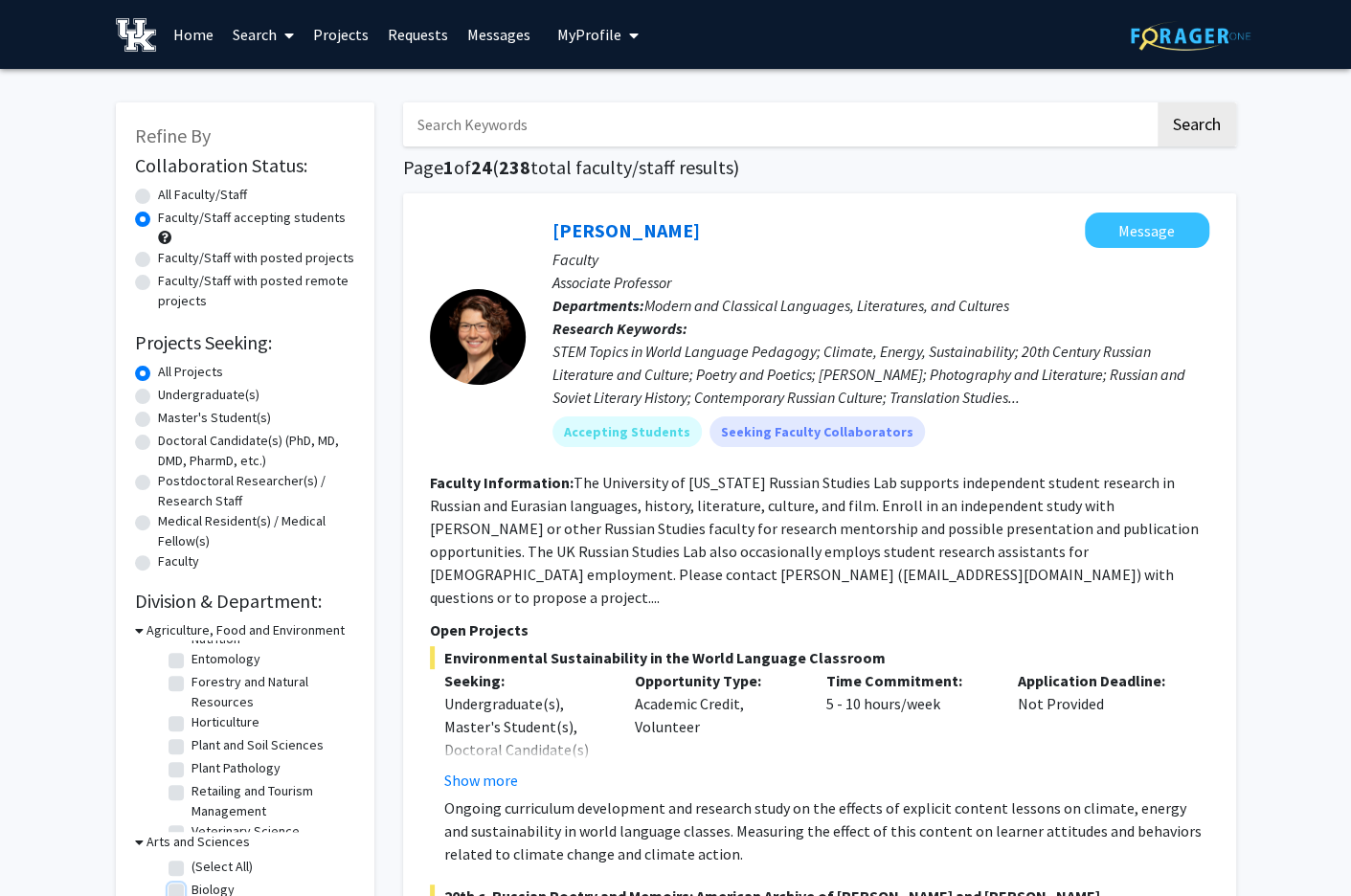click on "Biology" at bounding box center [197, 885] 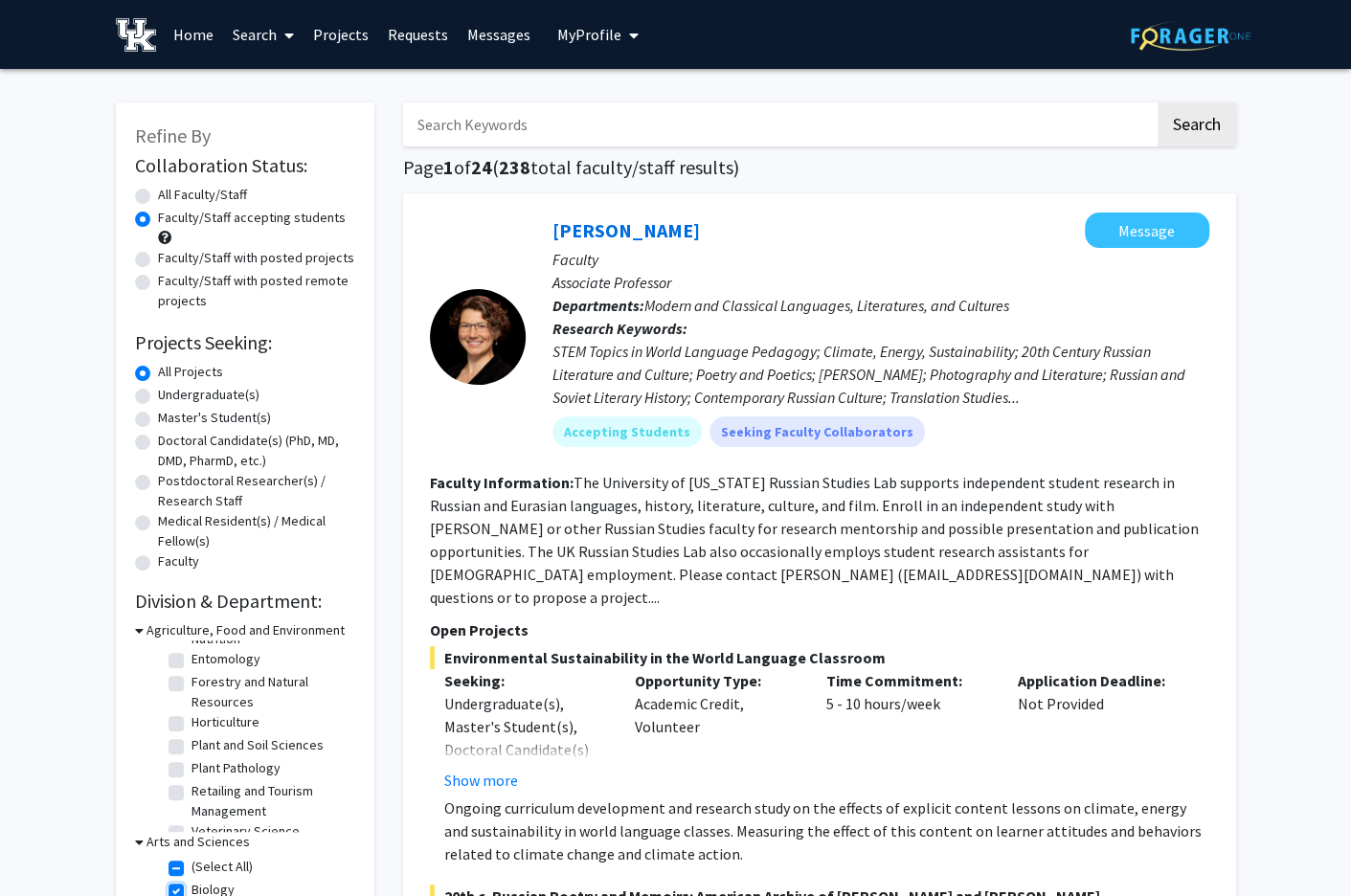 checkbox on "true" 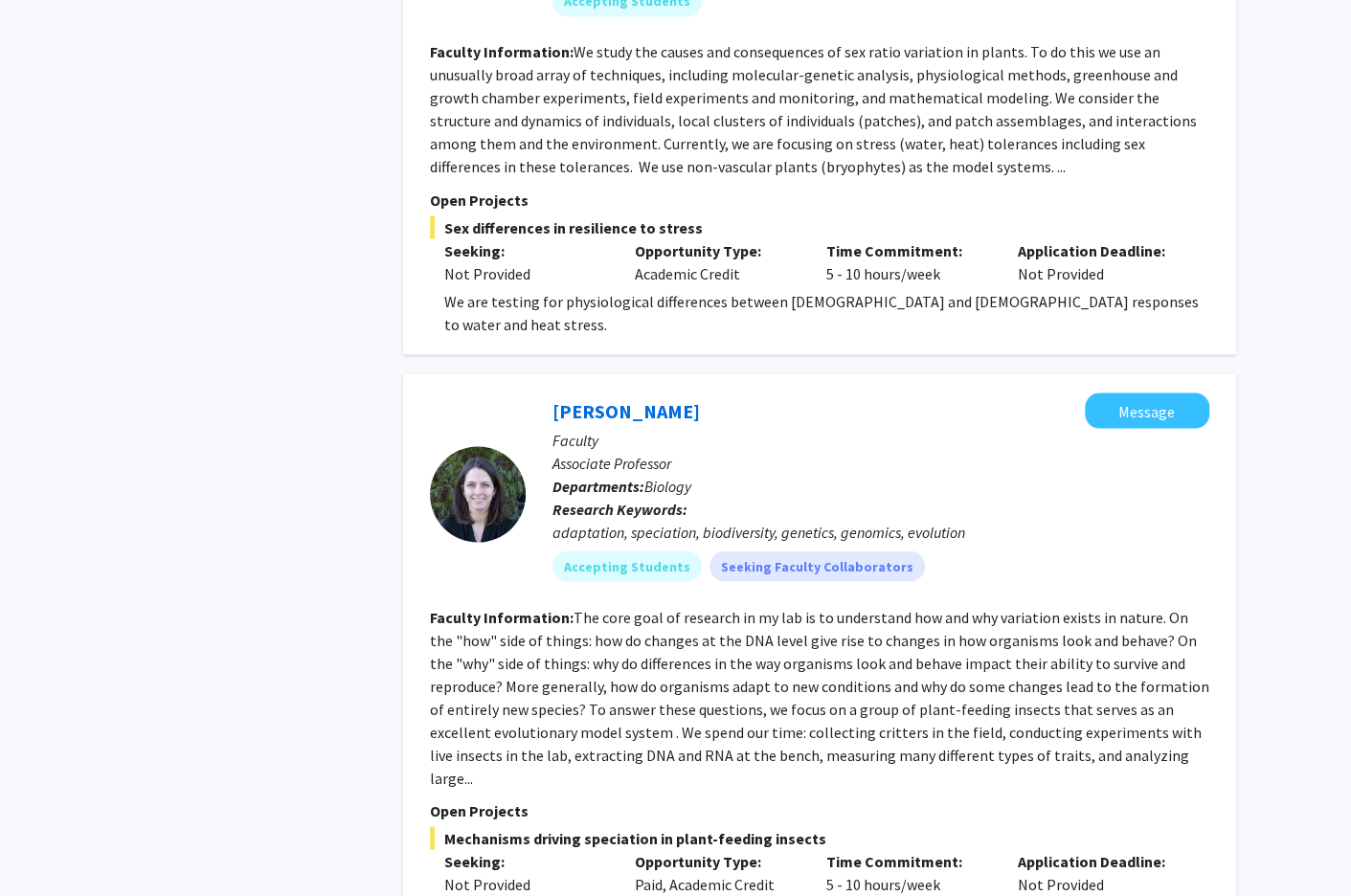 scroll, scrollTop: 2064, scrollLeft: 0, axis: vertical 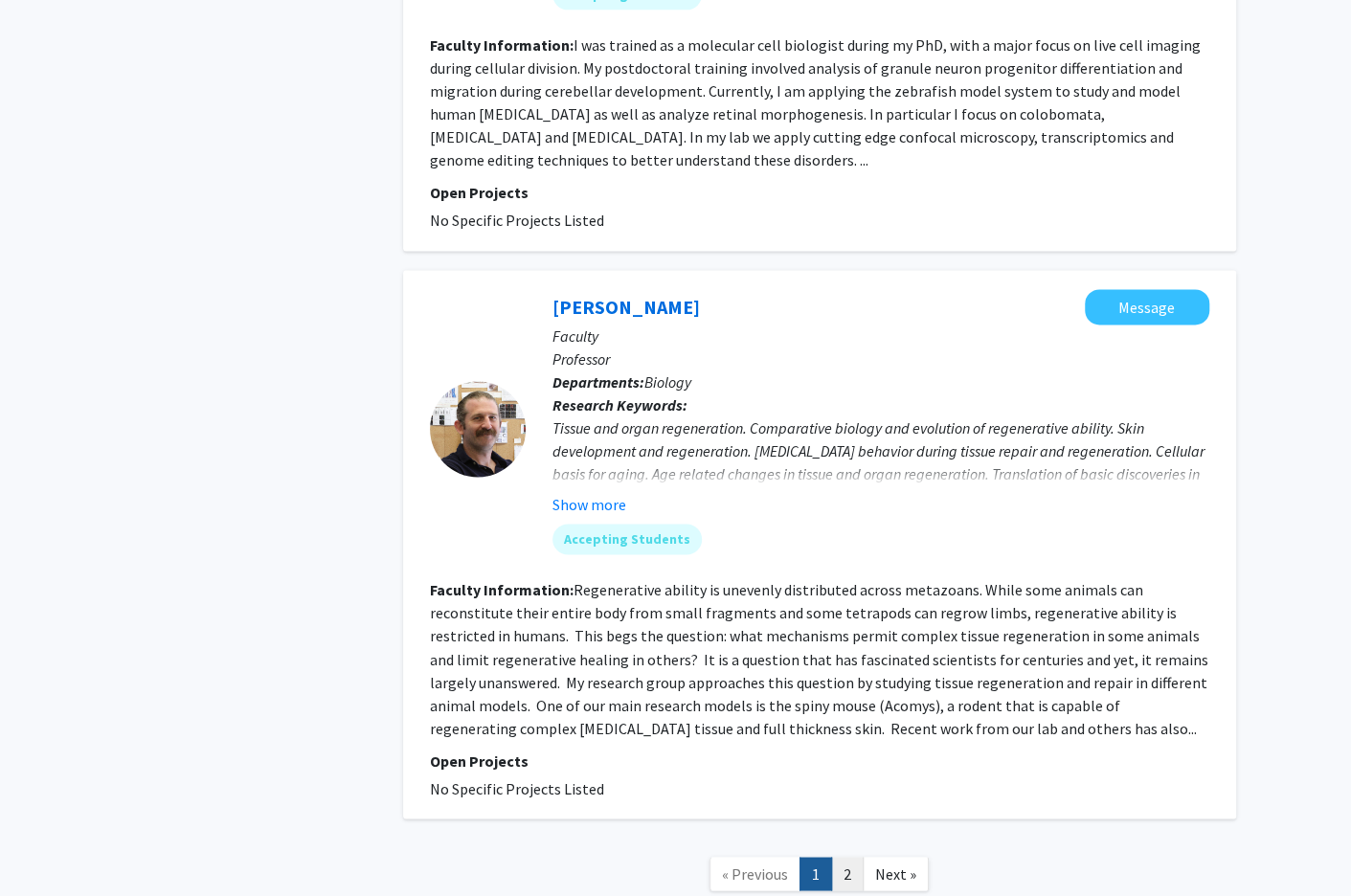 click on "2" 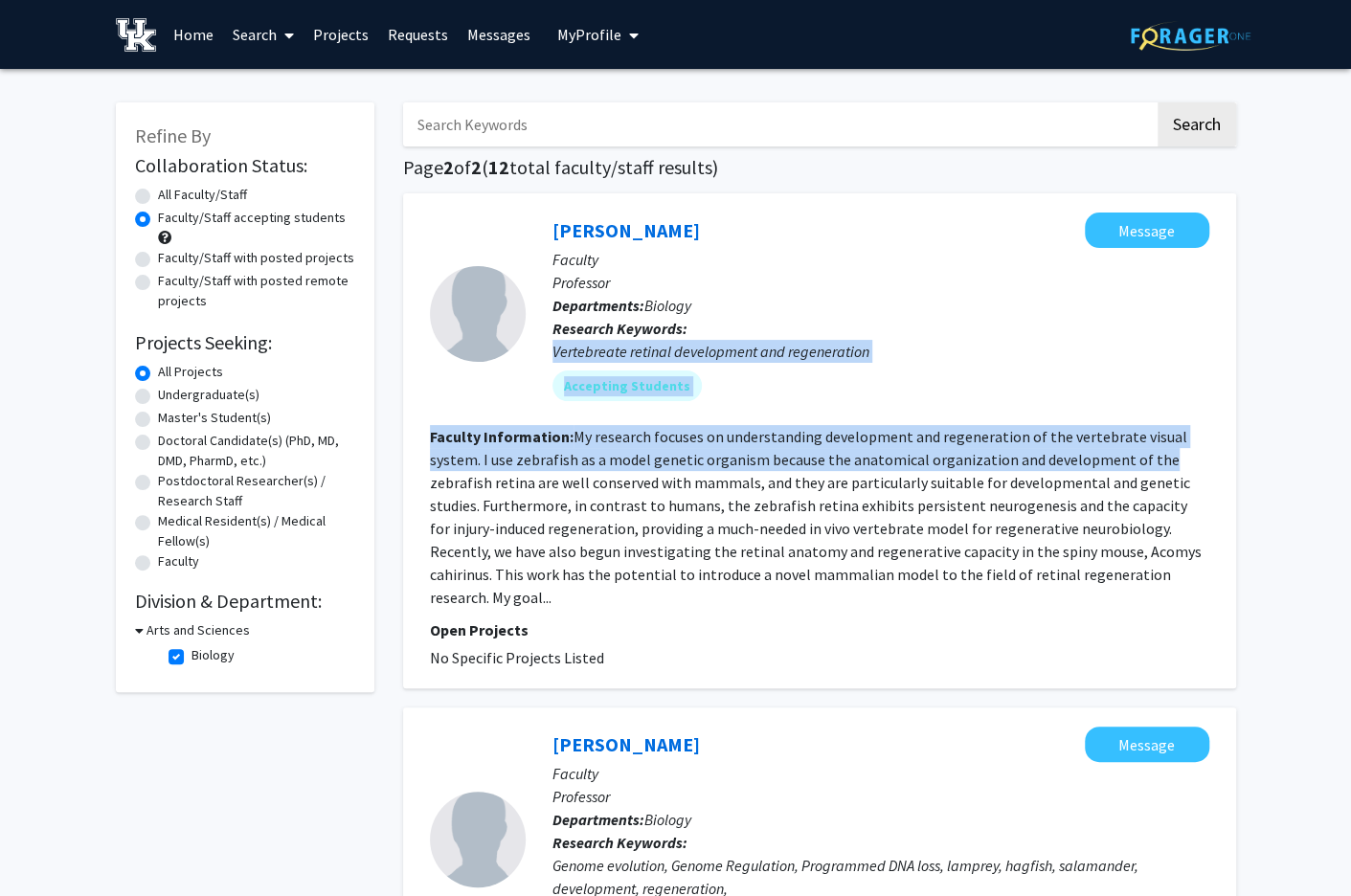 drag, startPoint x: 1349, startPoint y: 328, endPoint x: 1354, endPoint y: 452, distance: 124.10077 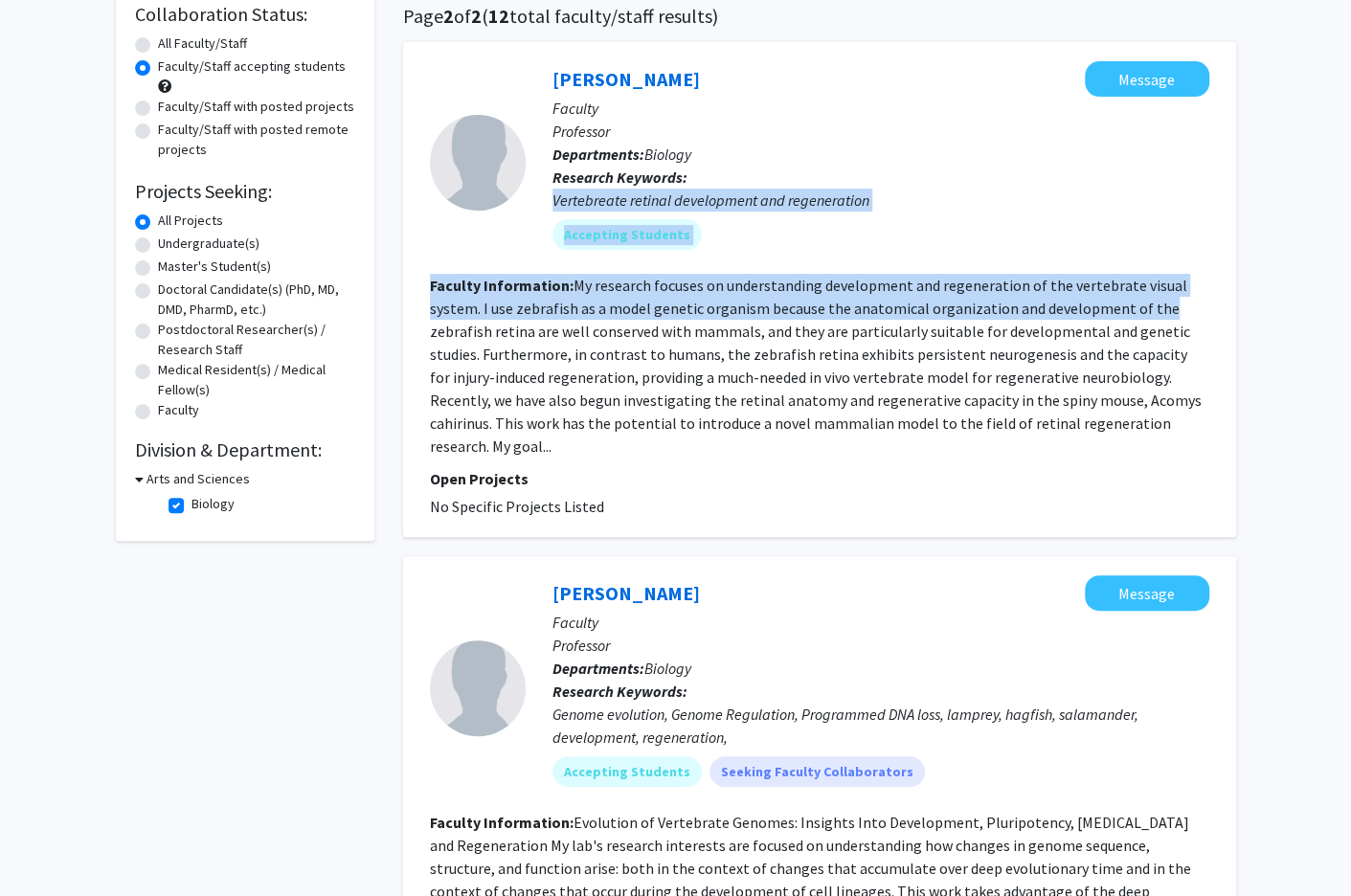 scroll, scrollTop: 0, scrollLeft: 0, axis: both 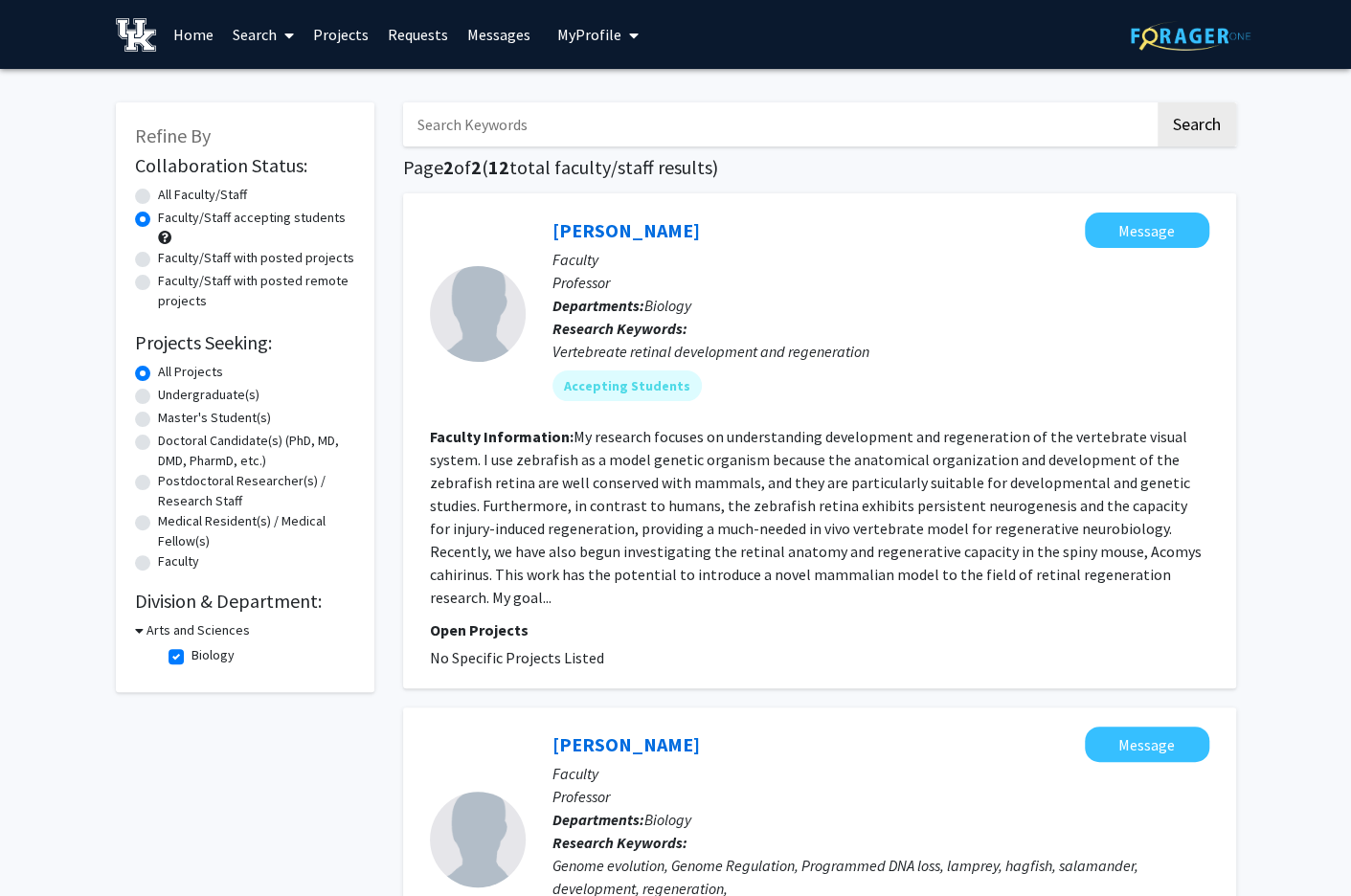 click at bounding box center [289, 35] 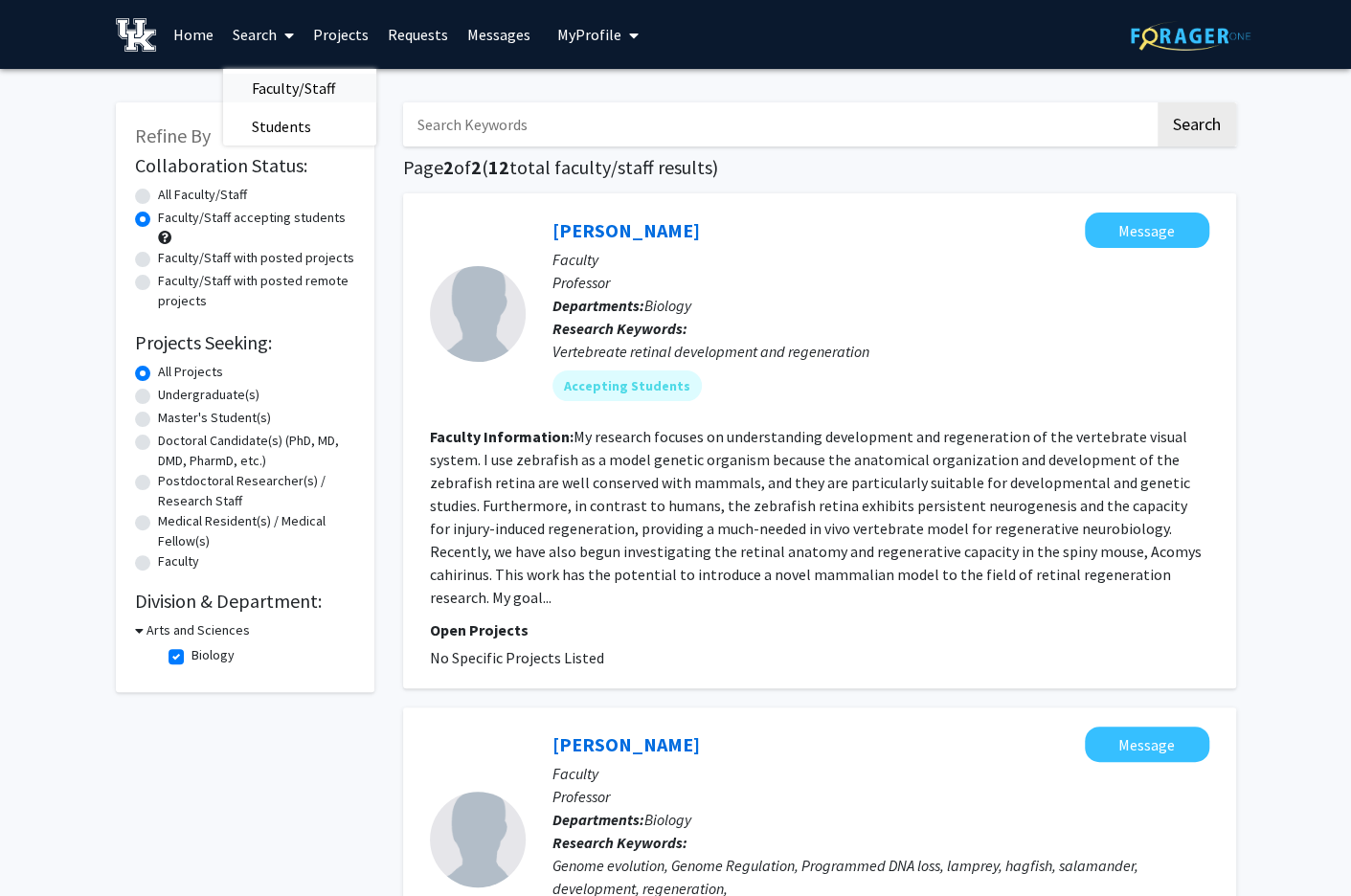 click on "Faculty/Staff" at bounding box center (293, 88) 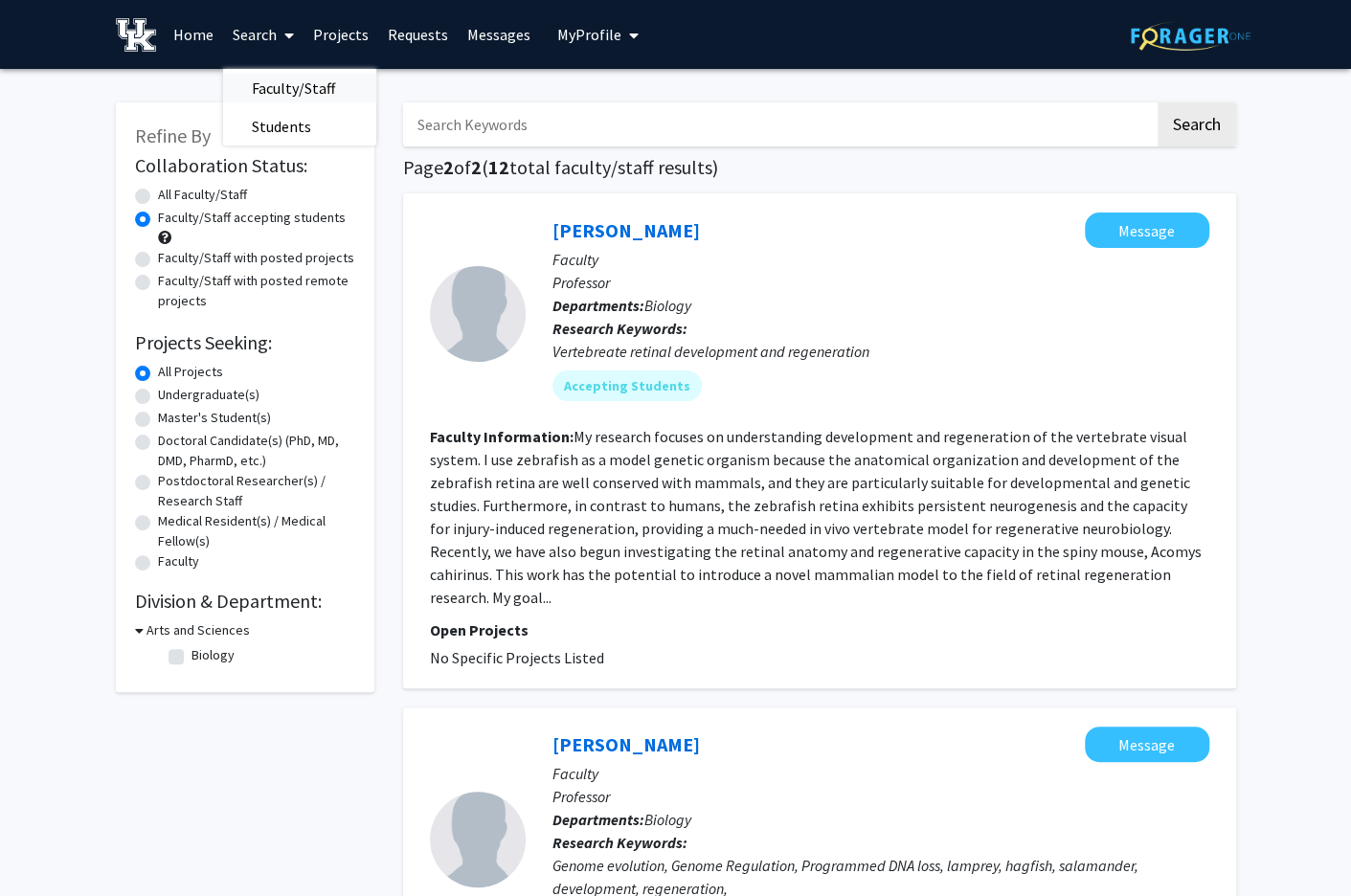 radio on "true" 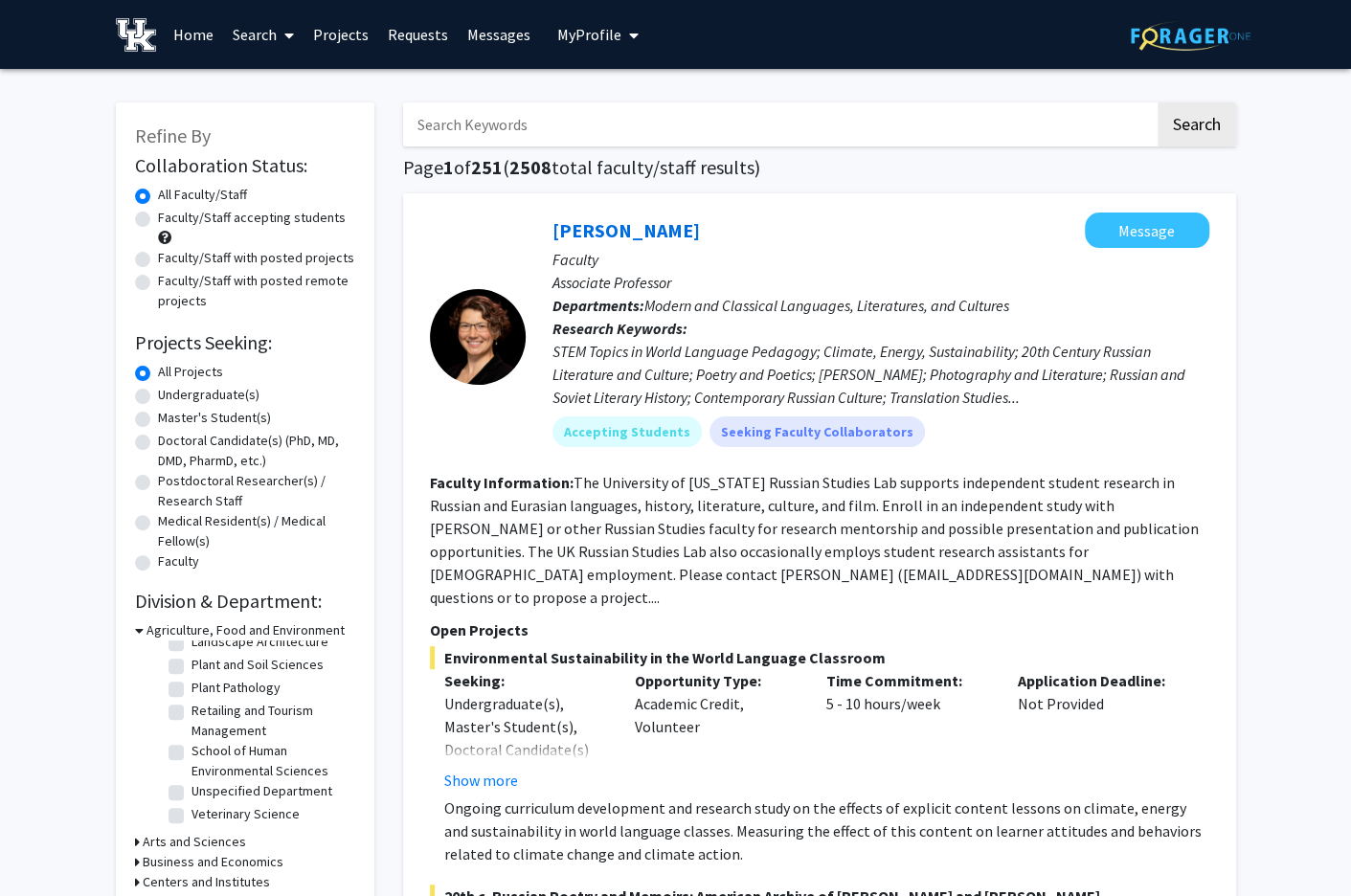 scroll, scrollTop: 0, scrollLeft: 0, axis: both 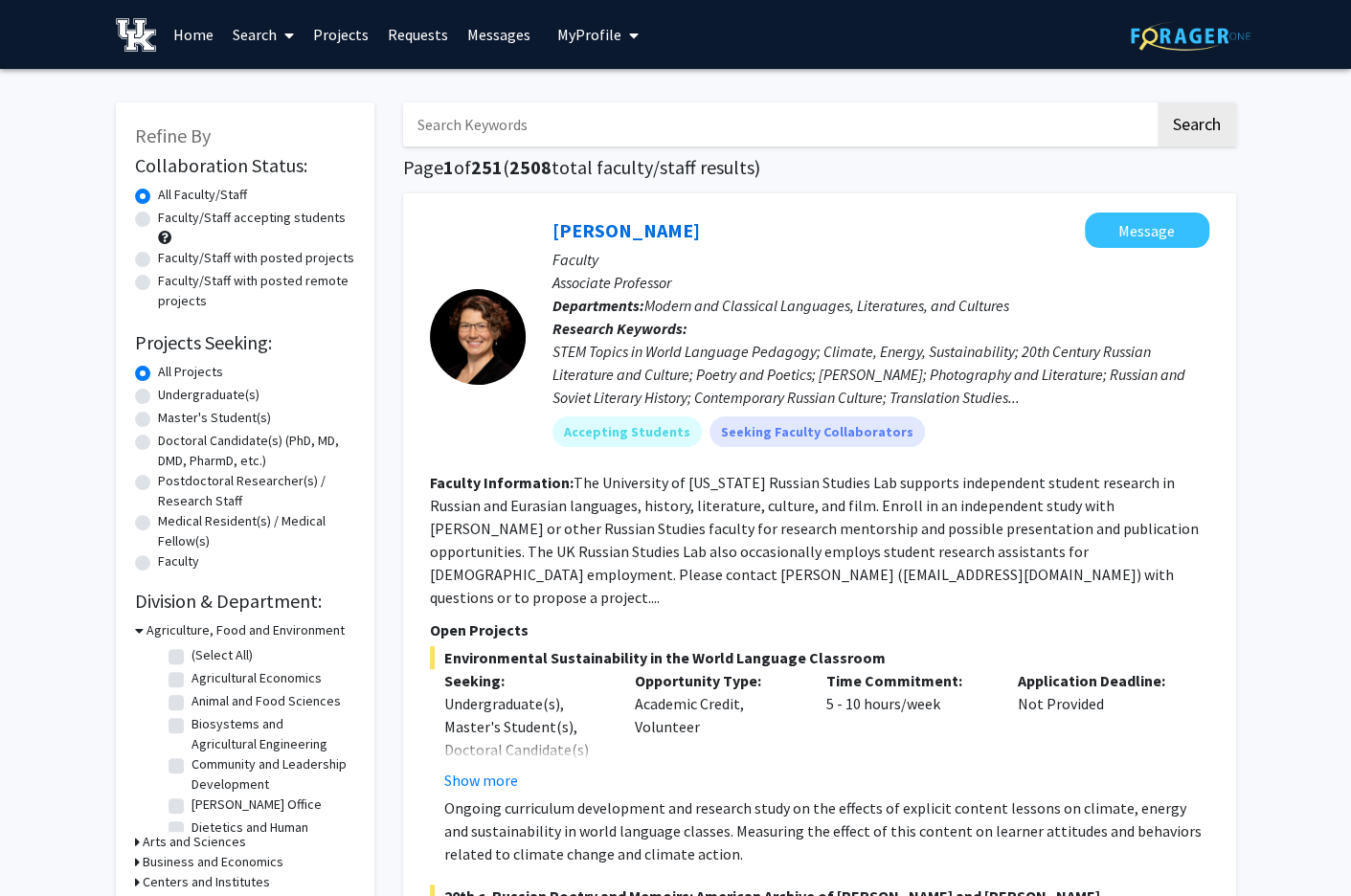 click on "STEM Topics in World Language Pedagogy; Climate, Energy, Sustainability; 20th Century Russian Literature and Culture; Poetry and Poetics; [PERSON_NAME]; Photography and Literature; Russian and Soviet Literary History; Contemporary Russian Culture; Translation Studies..." 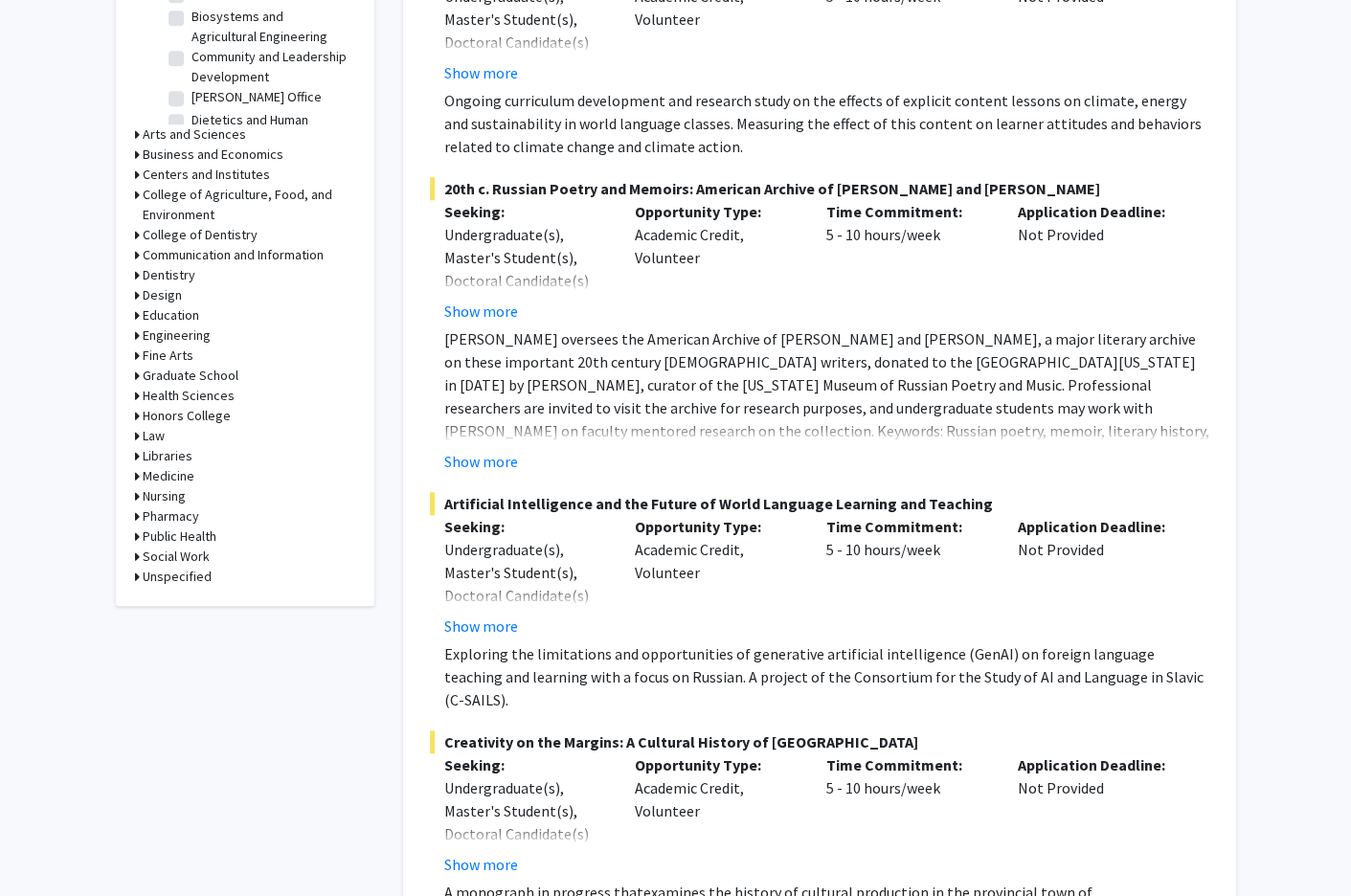 scroll, scrollTop: 0, scrollLeft: 0, axis: both 